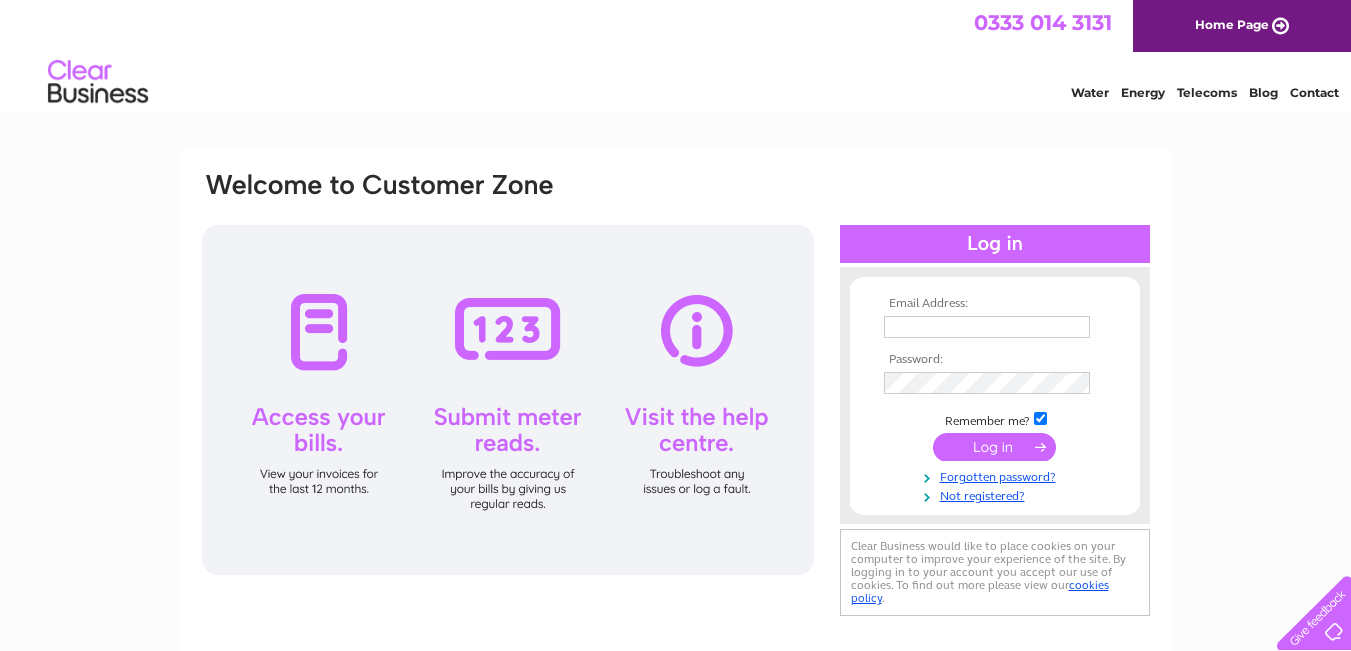 scroll, scrollTop: 0, scrollLeft: 0, axis: both 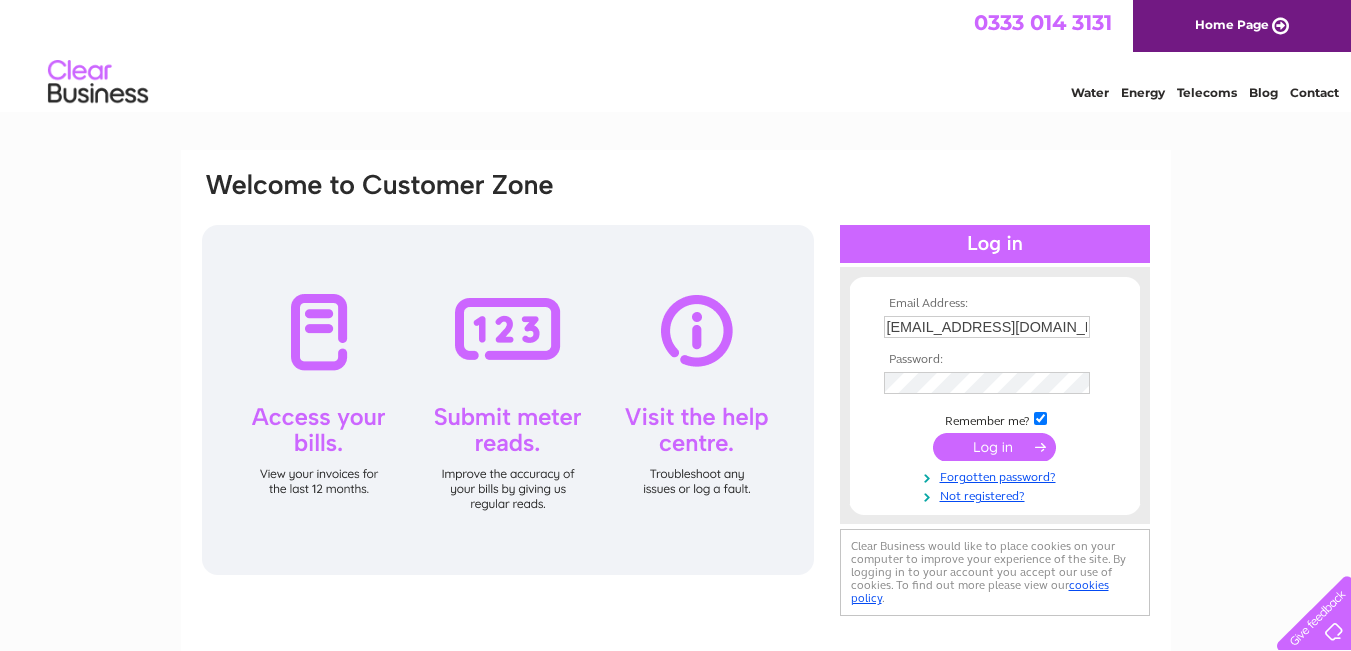 click at bounding box center (508, 400) 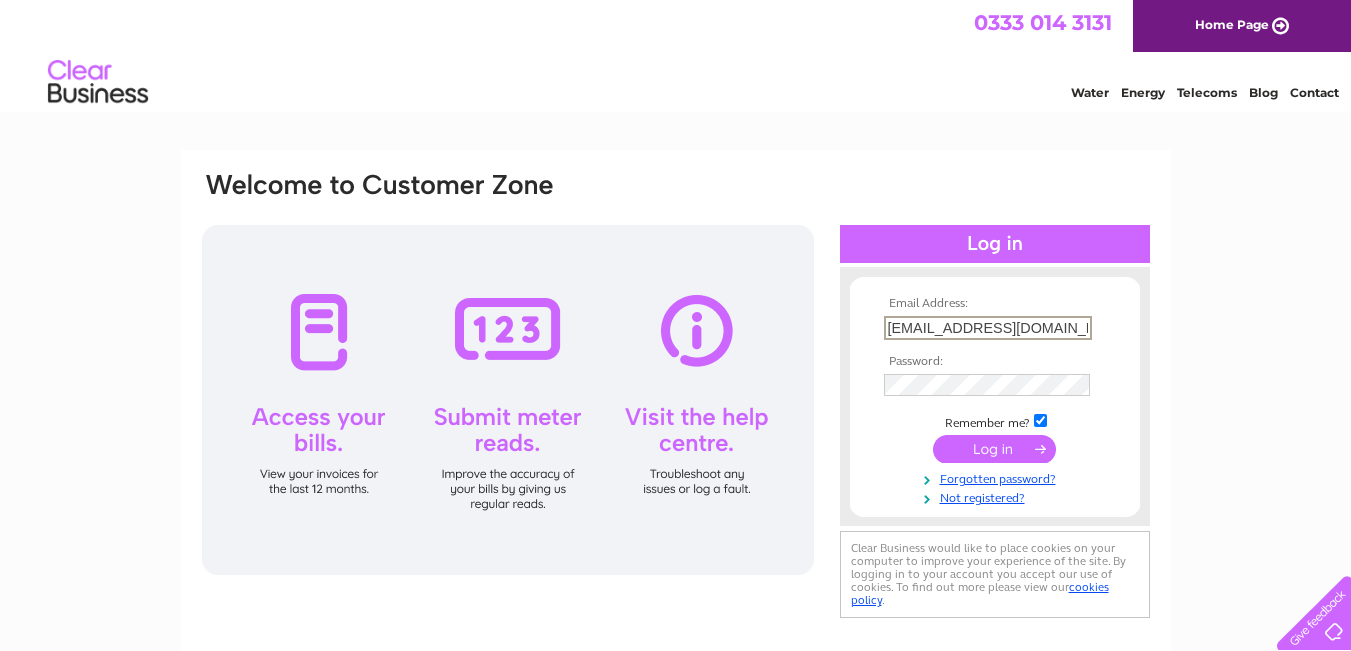 click on "geoffkingelec@gmail.com" at bounding box center [988, 328] 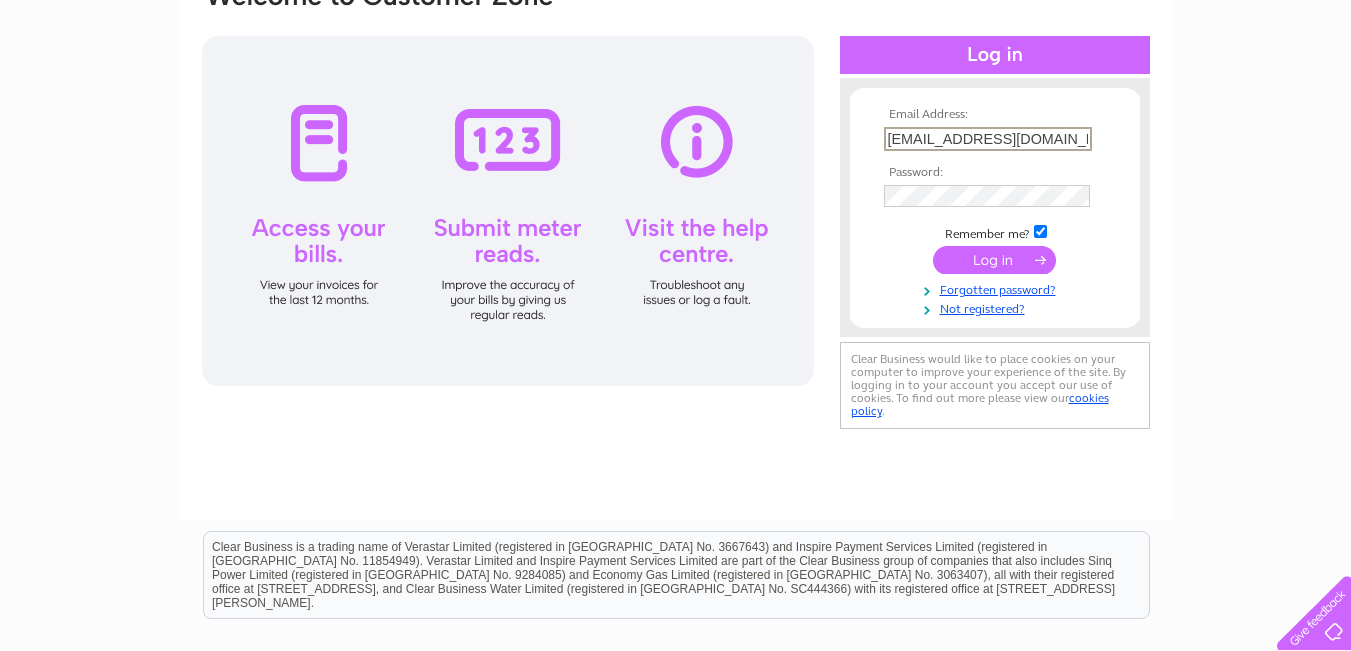 scroll, scrollTop: 184, scrollLeft: 0, axis: vertical 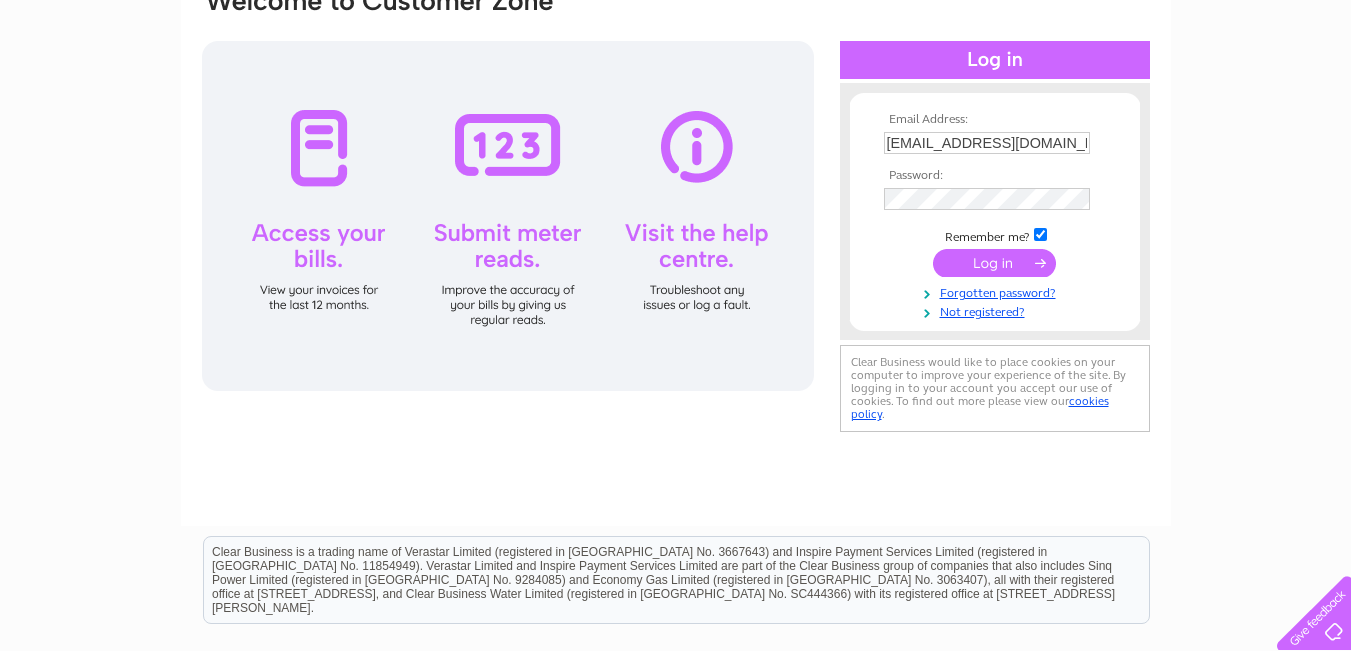 click at bounding box center (994, 263) 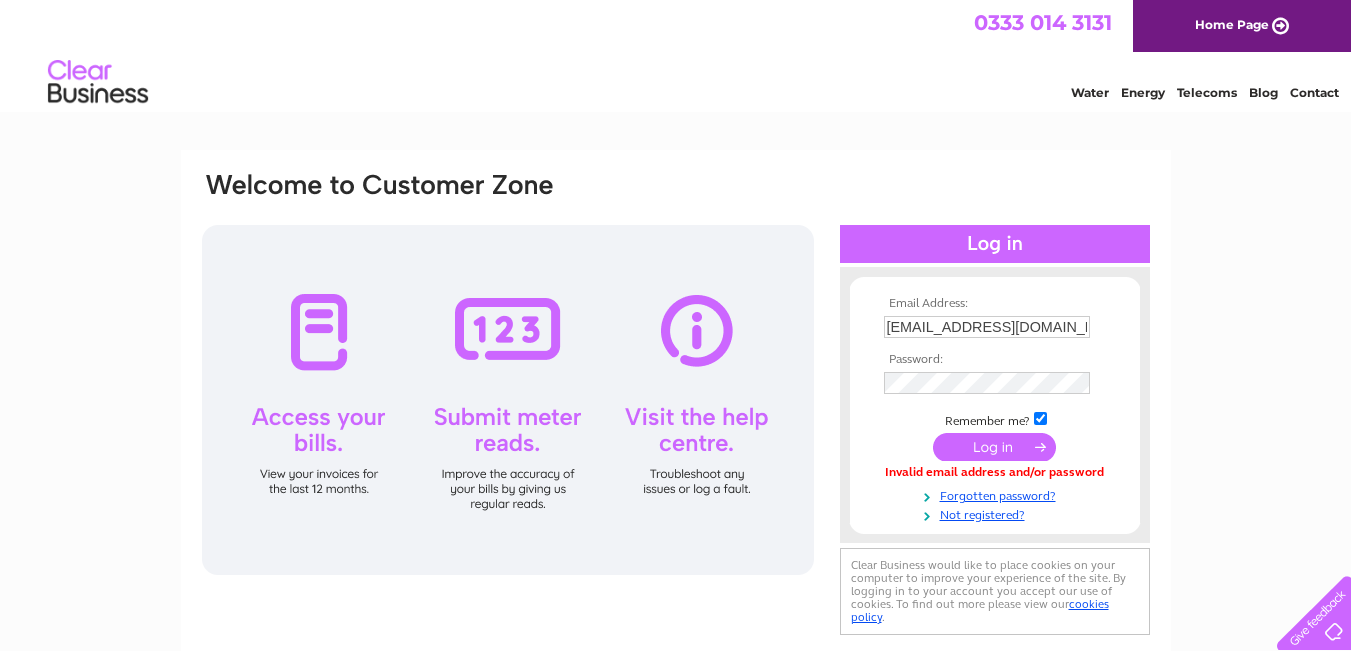 scroll, scrollTop: 0, scrollLeft: 0, axis: both 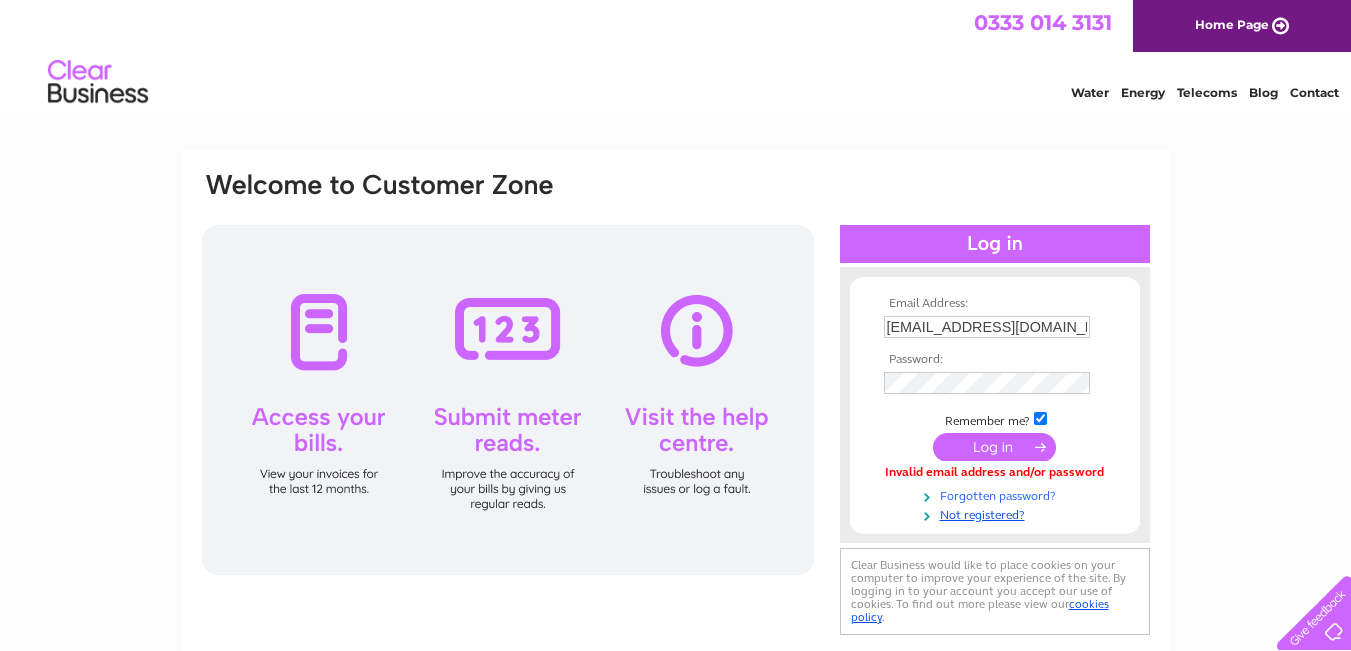 click on "Forgotten password?" at bounding box center [997, 494] 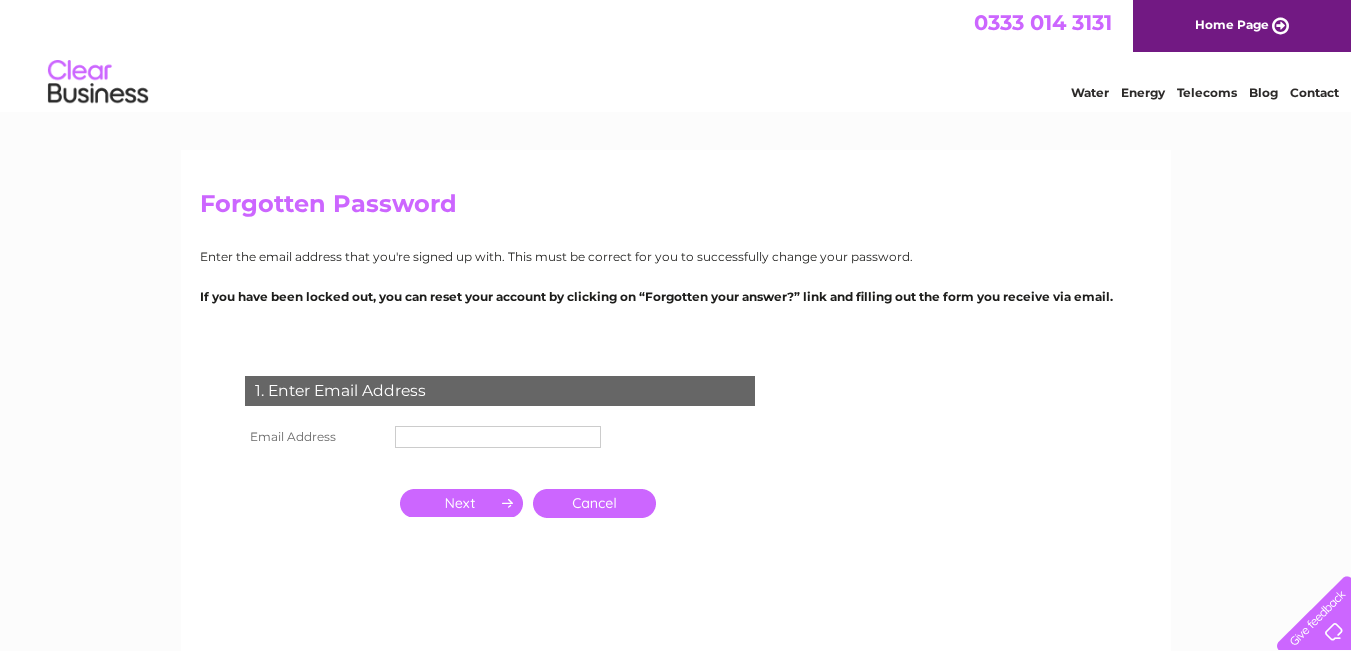 scroll, scrollTop: 0, scrollLeft: 0, axis: both 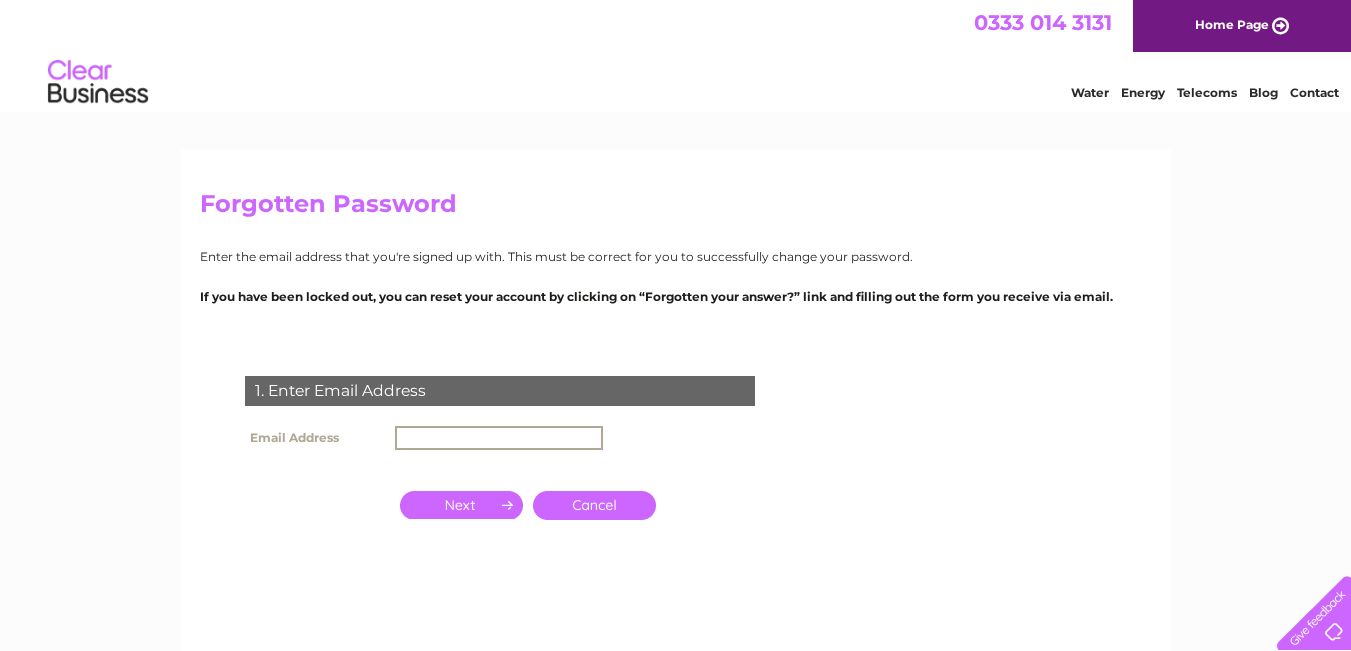 click at bounding box center (499, 438) 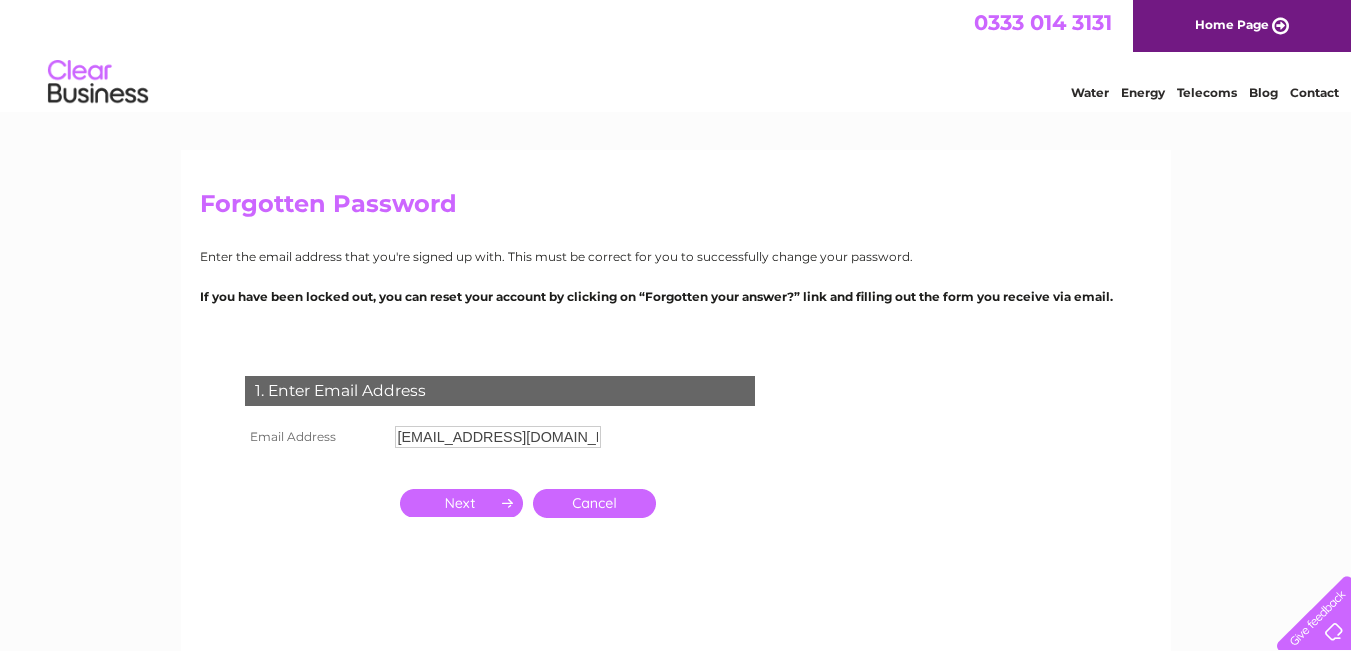 click at bounding box center [461, 503] 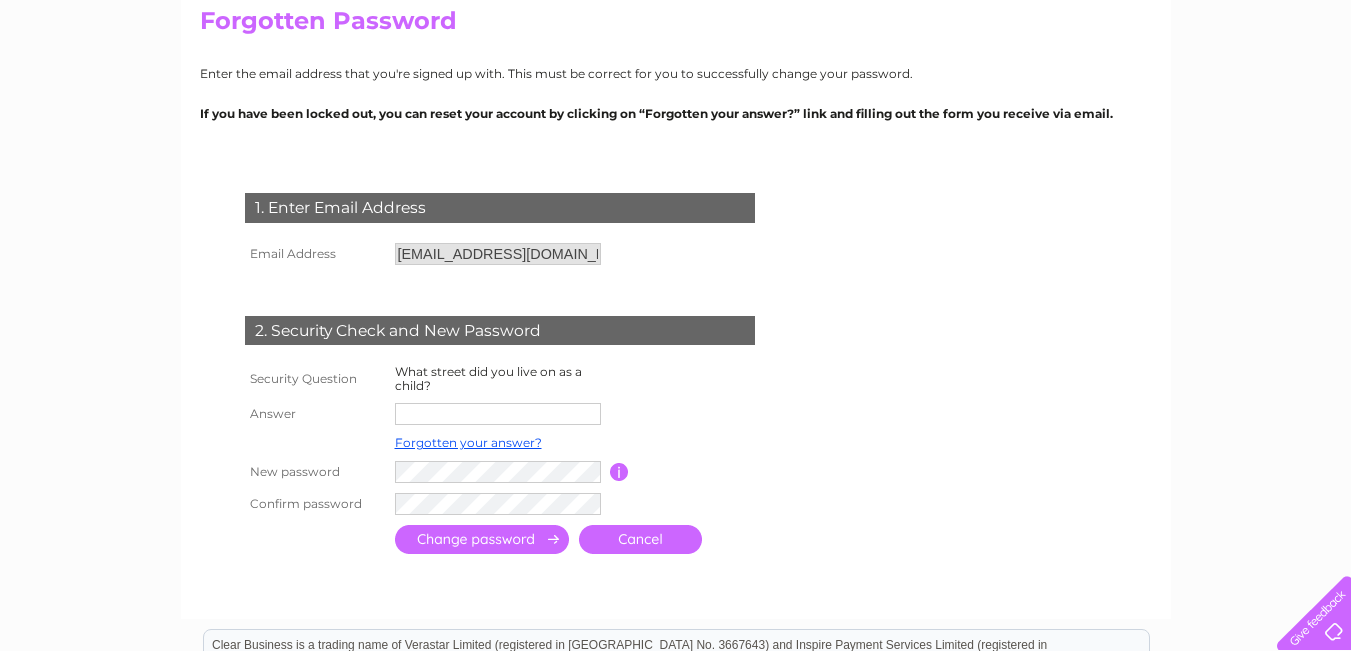 scroll, scrollTop: 196, scrollLeft: 0, axis: vertical 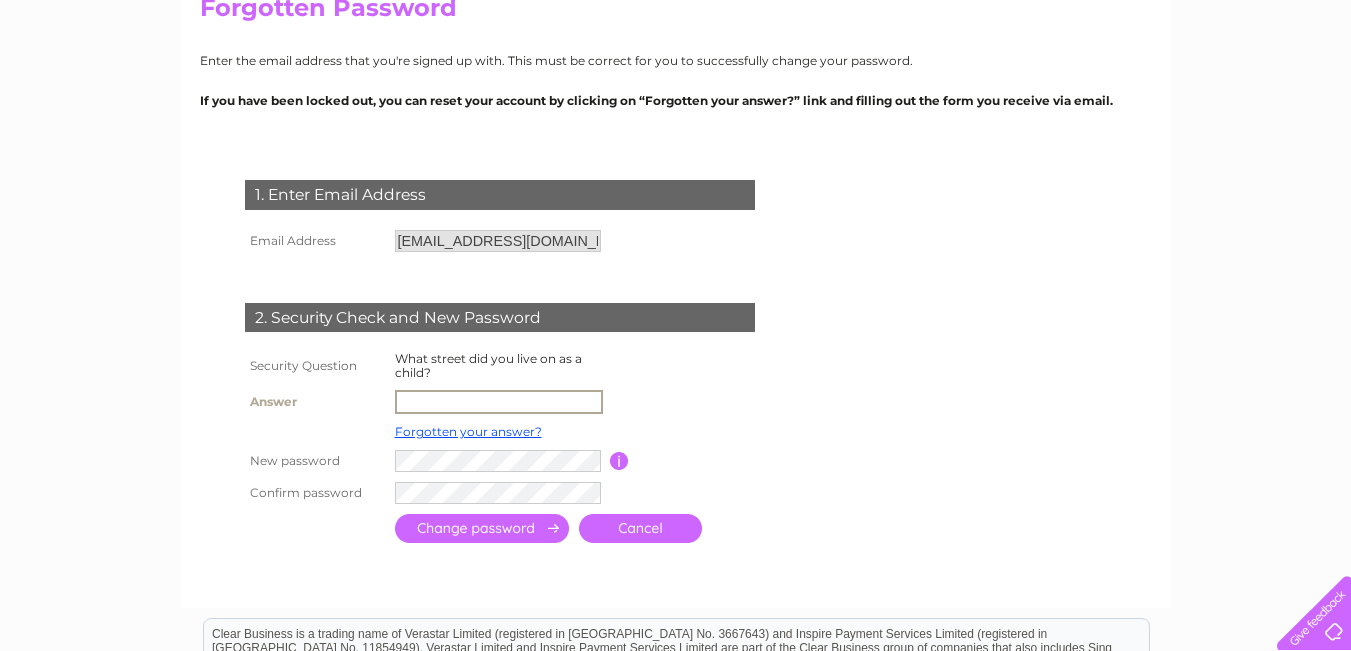 click at bounding box center (499, 402) 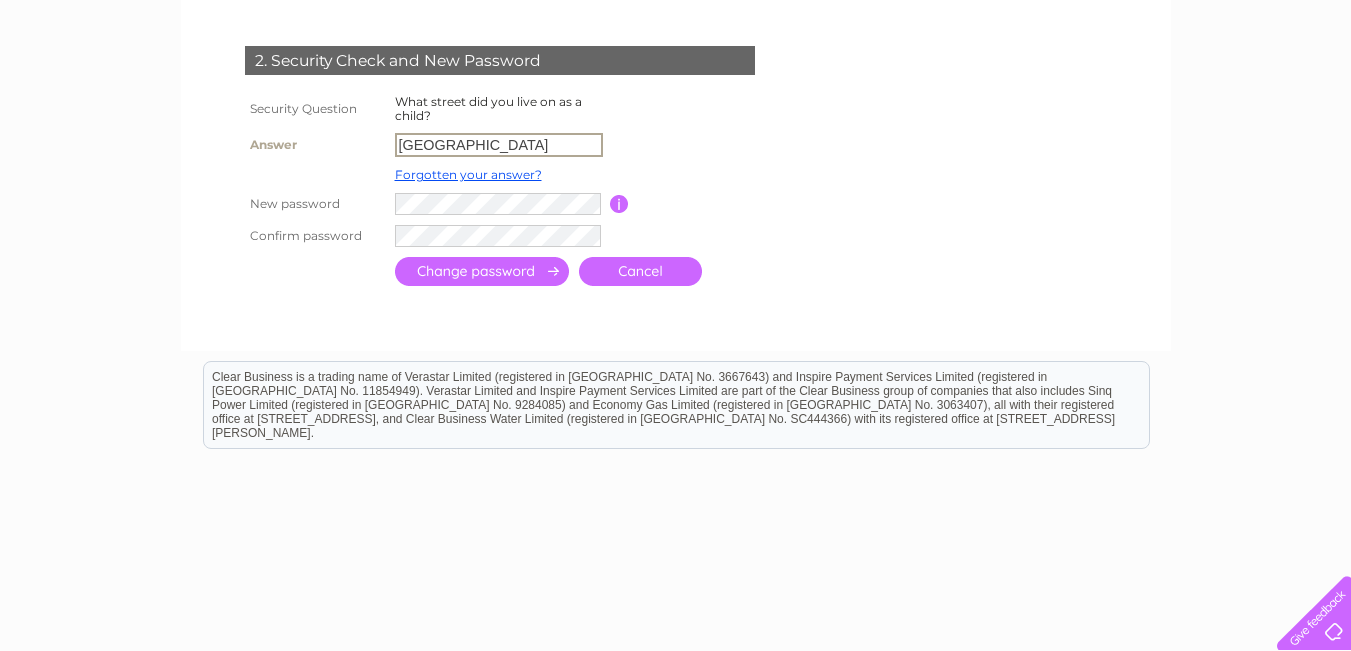 scroll, scrollTop: 454, scrollLeft: 0, axis: vertical 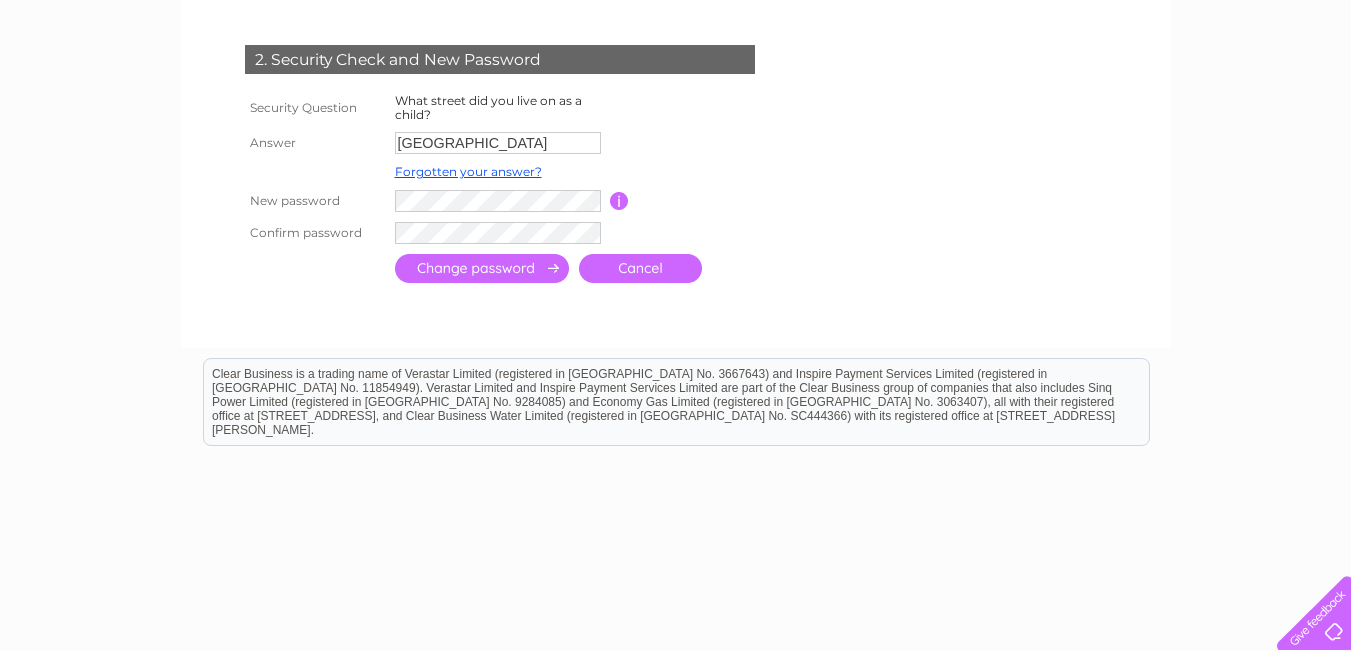 click at bounding box center [482, 268] 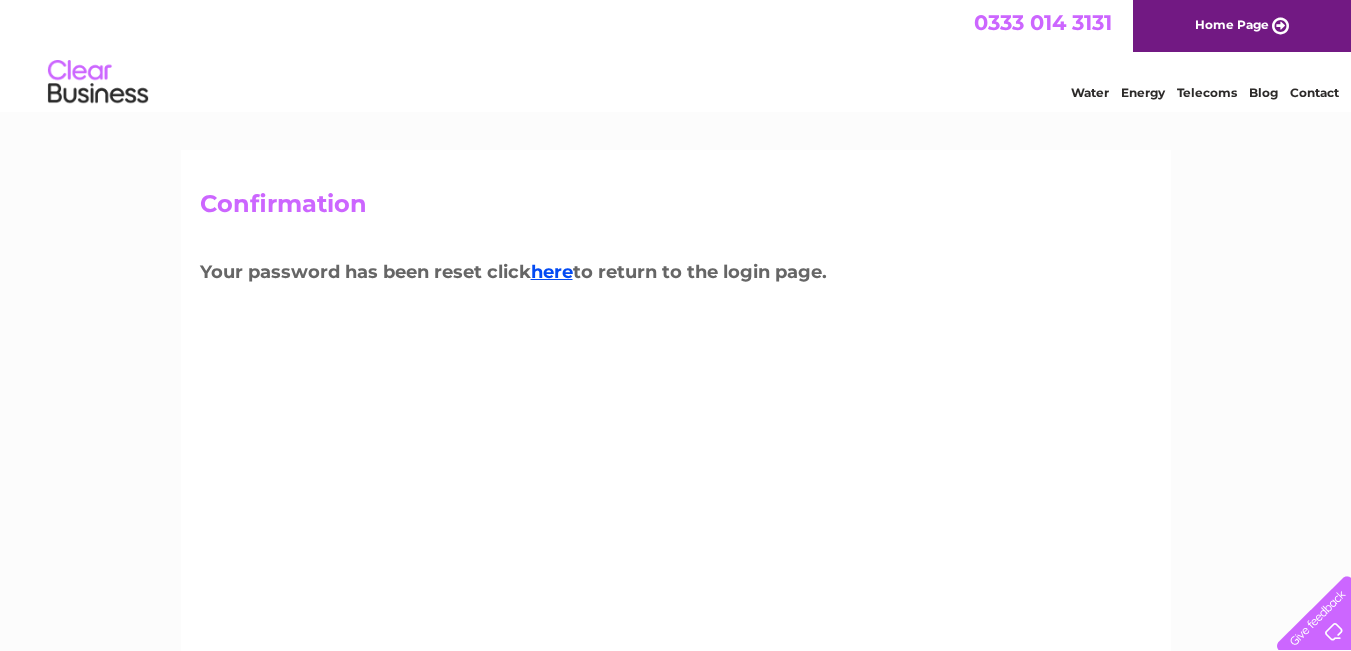 scroll, scrollTop: 0, scrollLeft: 0, axis: both 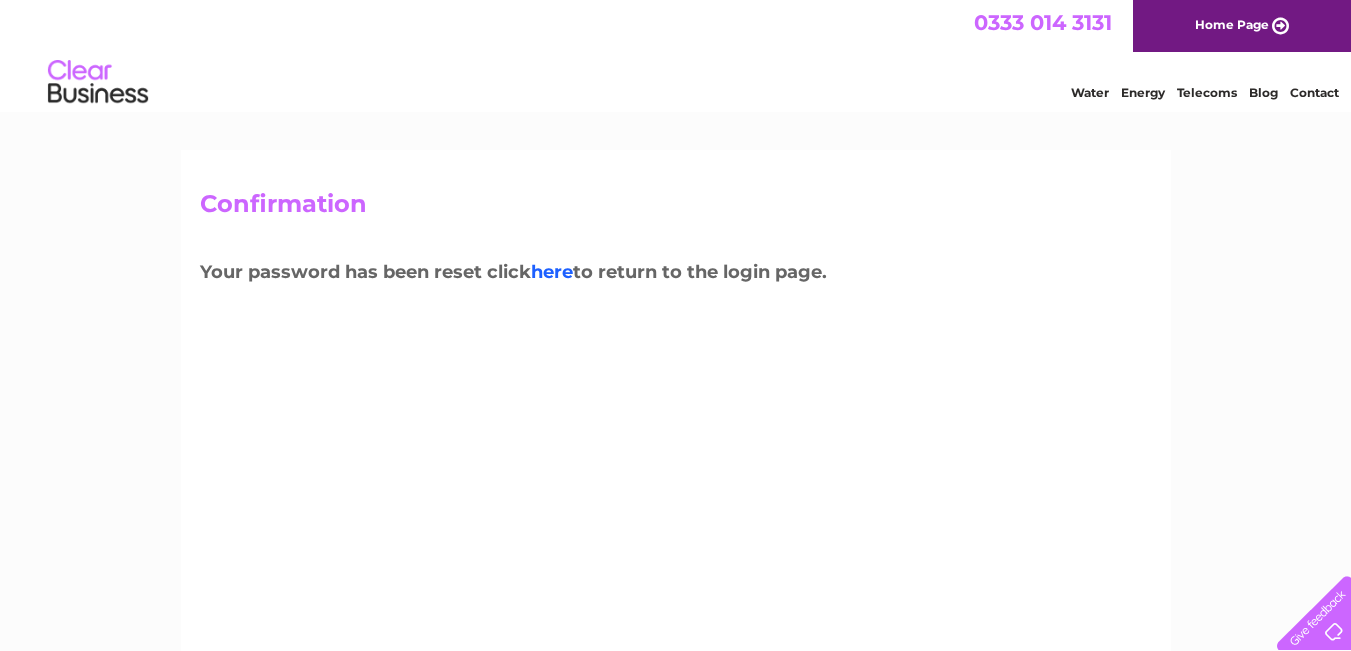 click on "here" at bounding box center (552, 272) 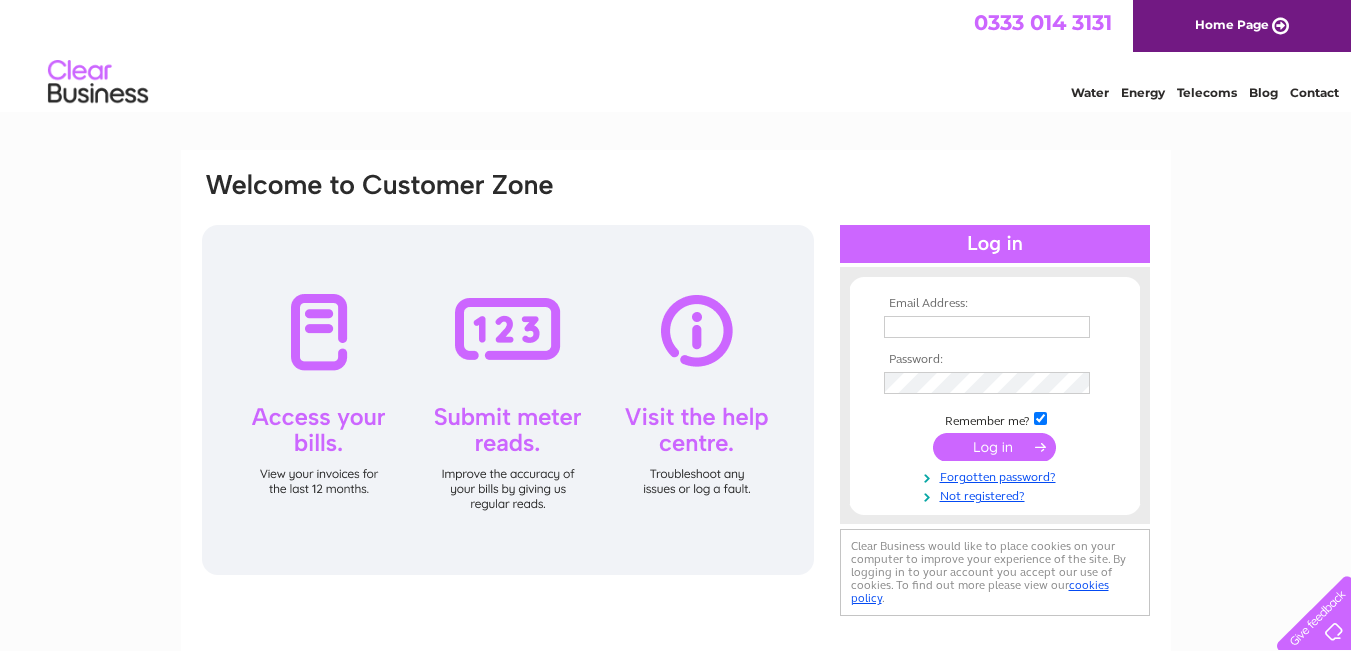 scroll, scrollTop: 0, scrollLeft: 0, axis: both 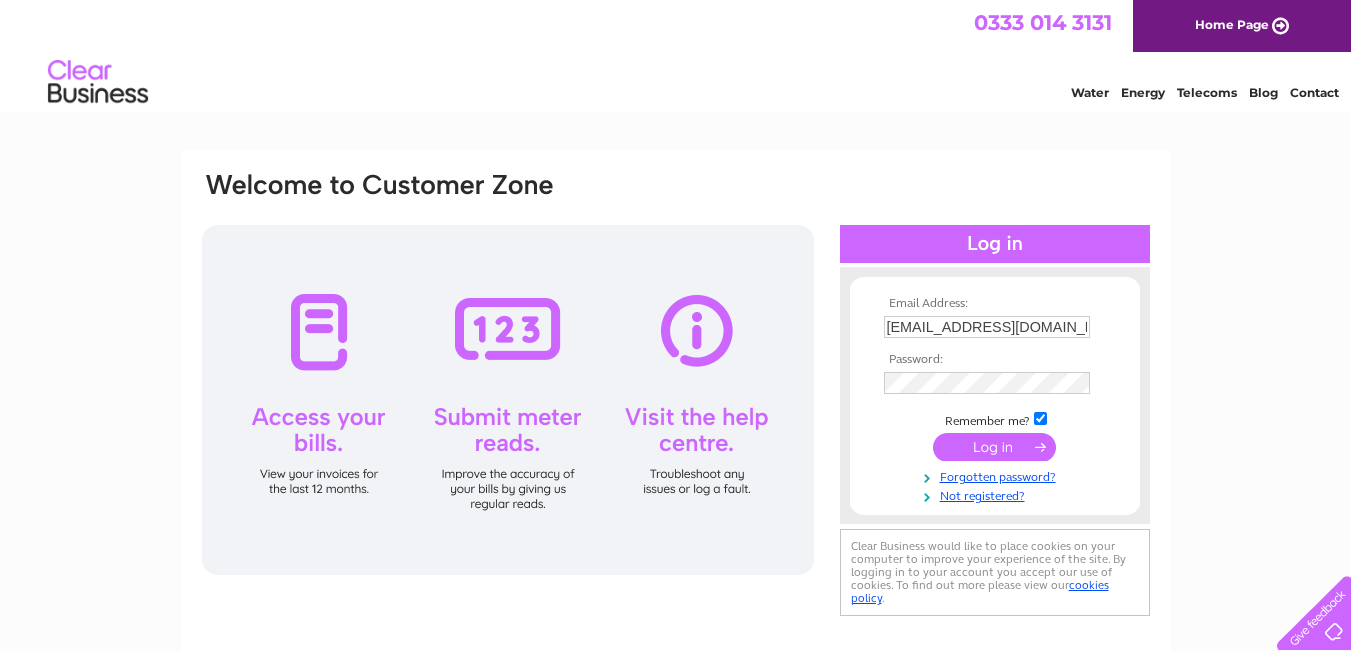 click at bounding box center [508, 400] 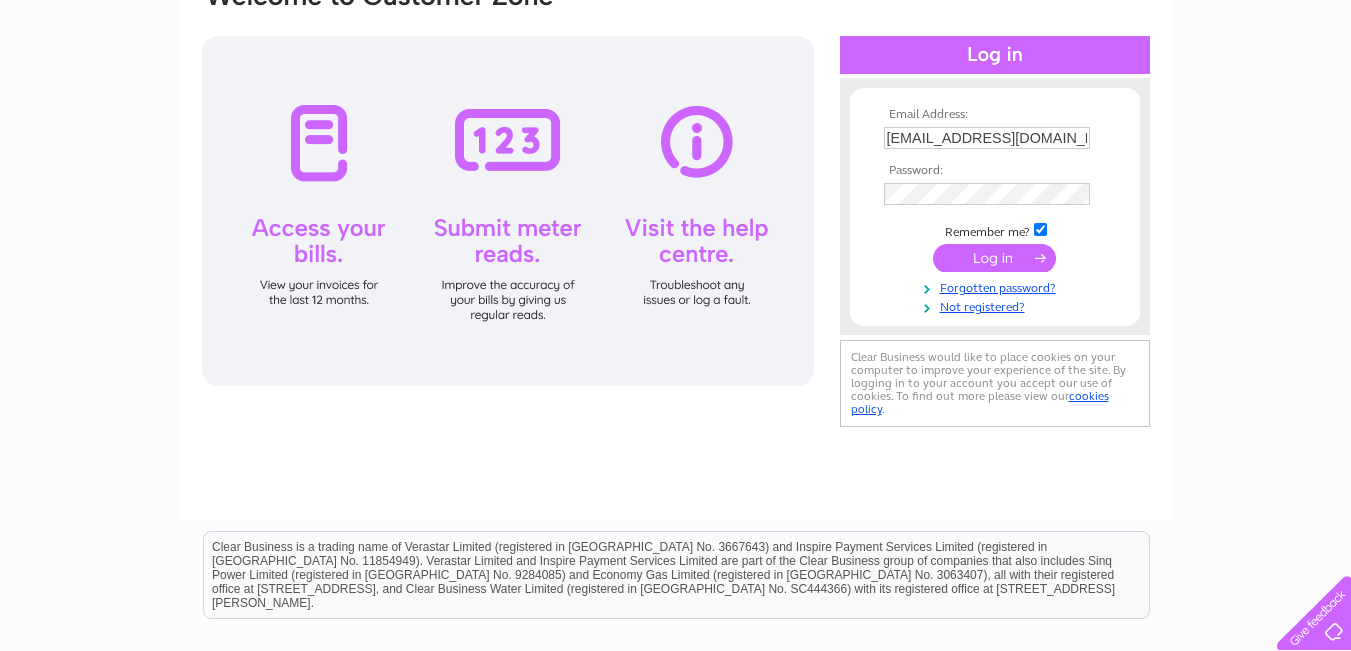 scroll, scrollTop: 191, scrollLeft: 0, axis: vertical 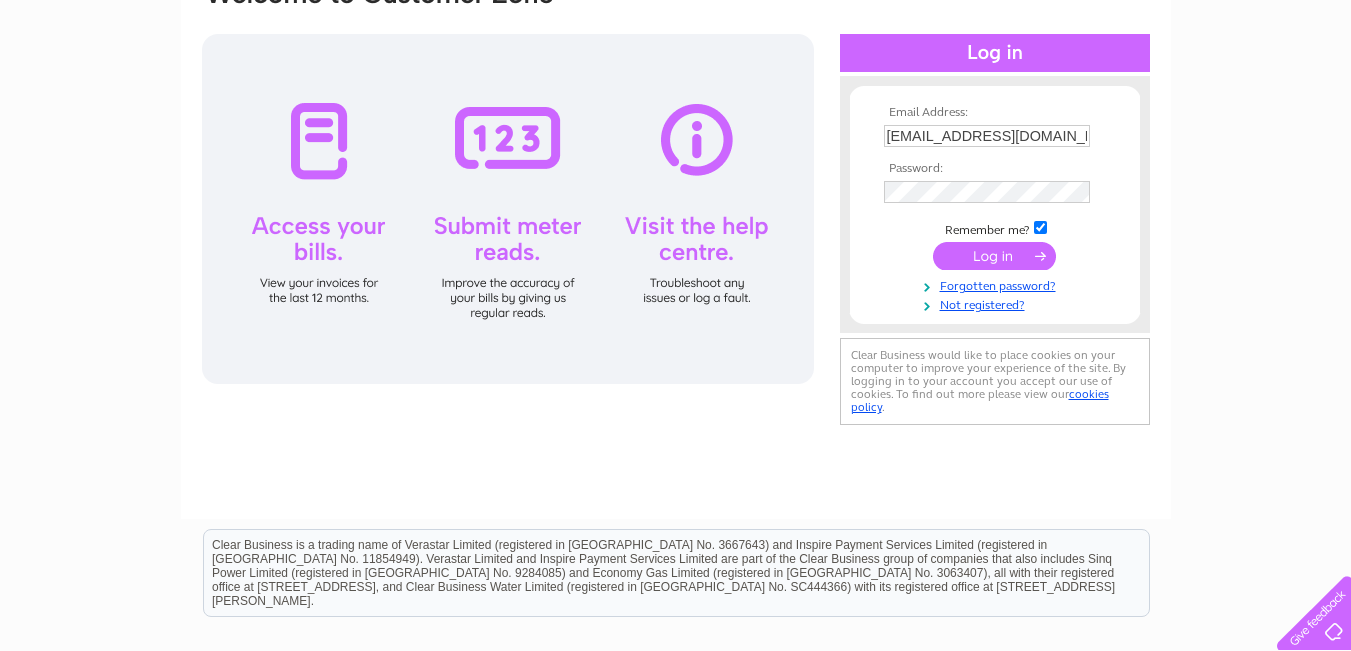 click at bounding box center [994, 256] 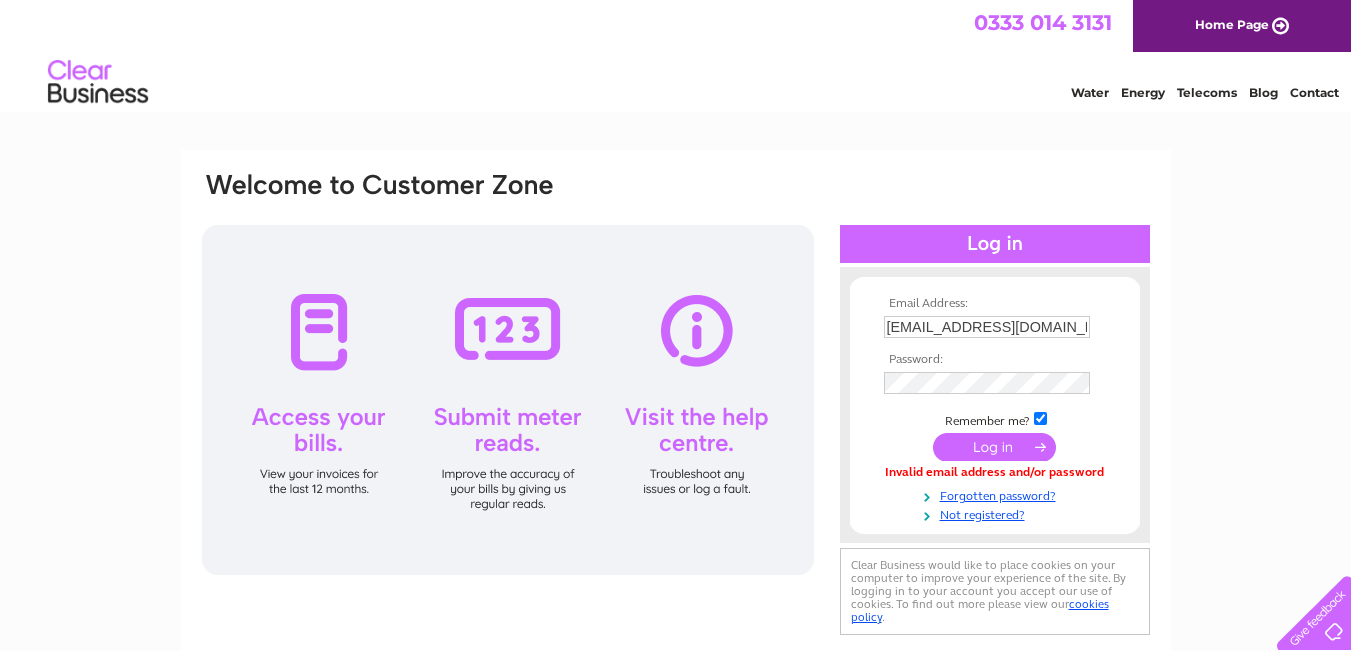 scroll, scrollTop: 0, scrollLeft: 0, axis: both 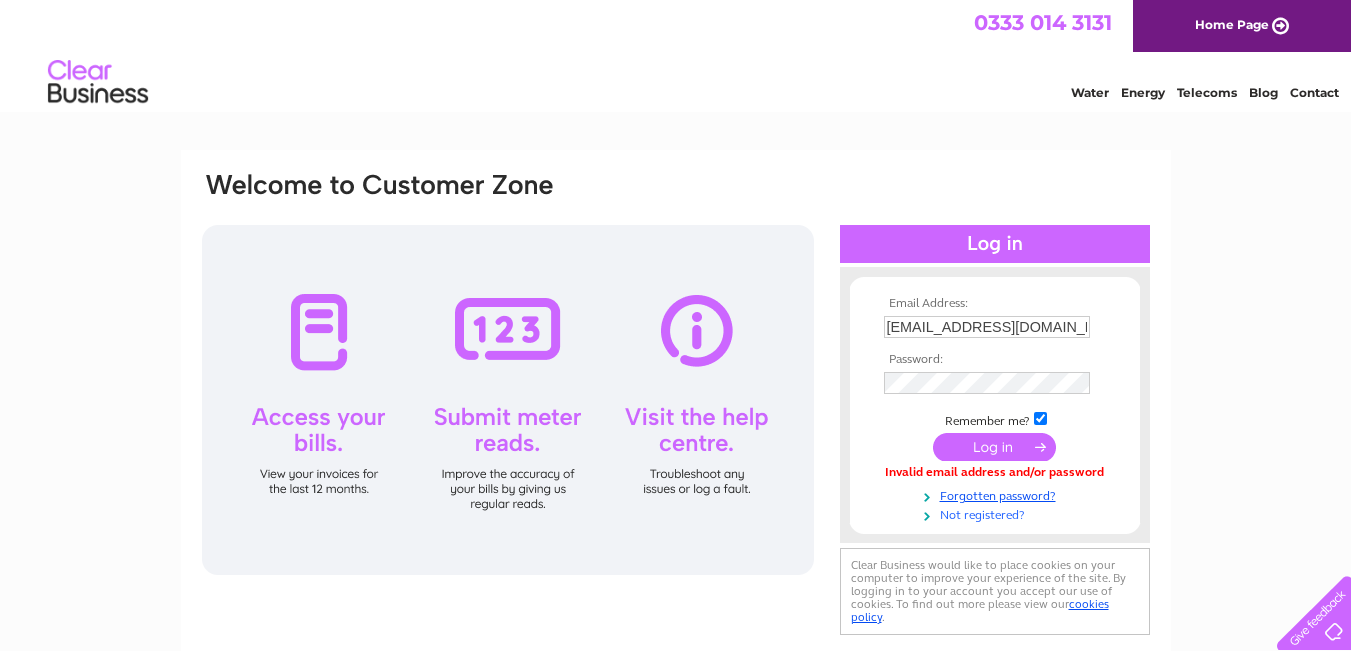 click on "Not registered?" at bounding box center [997, 513] 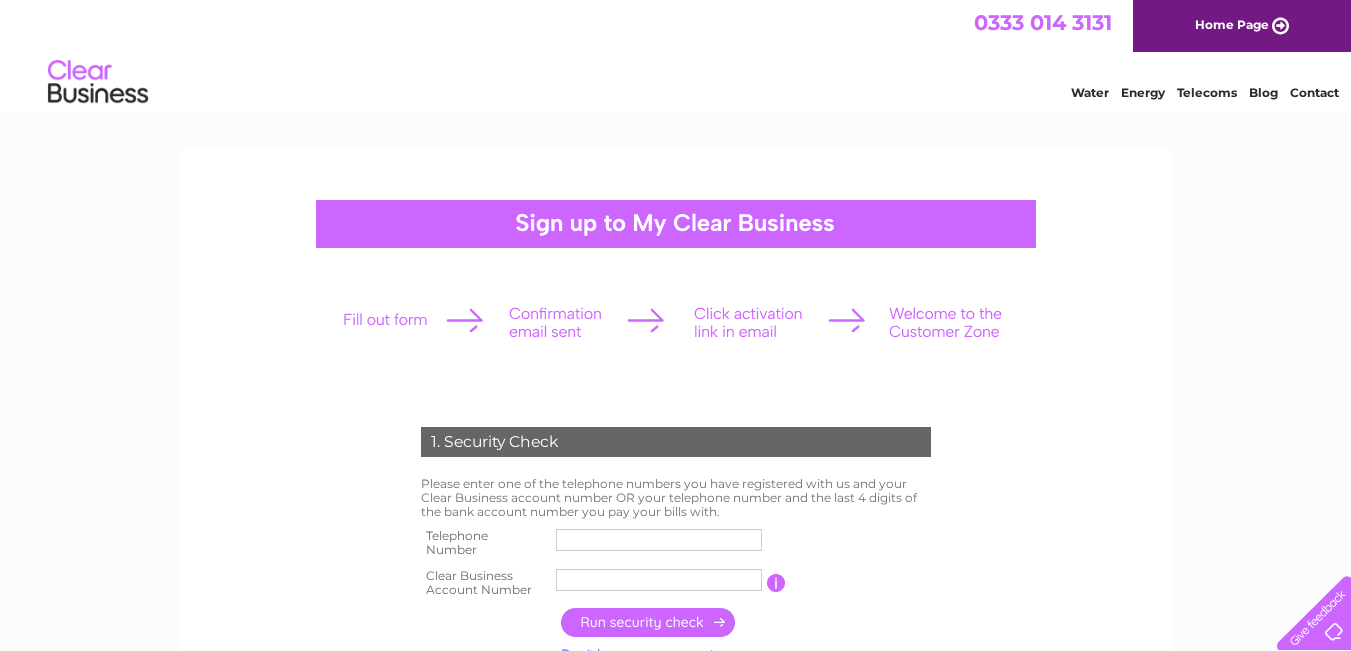 scroll, scrollTop: 0, scrollLeft: 0, axis: both 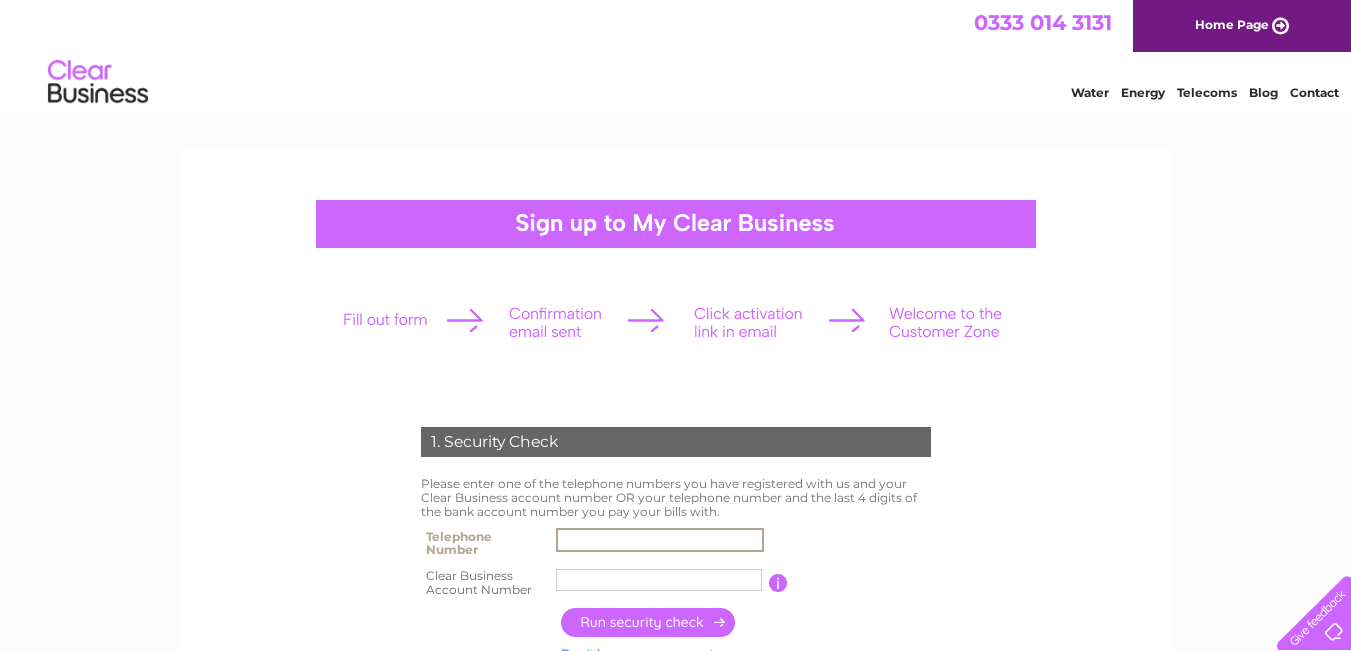 click at bounding box center (660, 540) 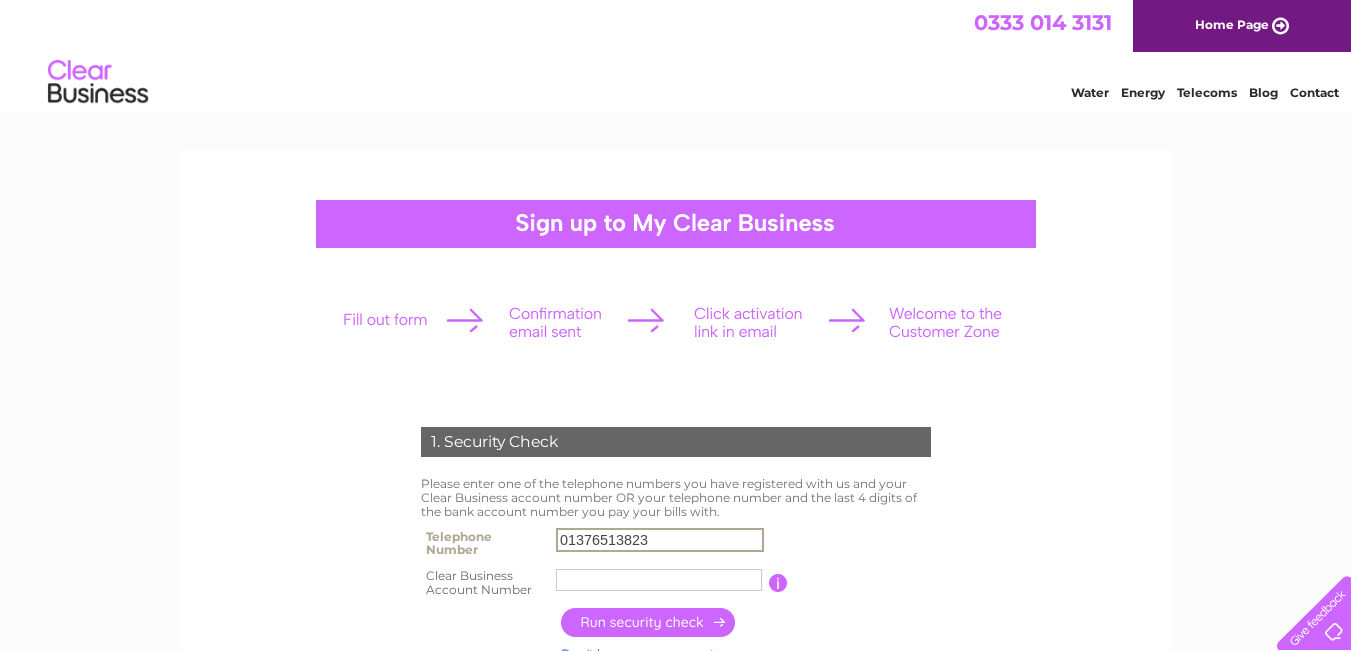 click at bounding box center [659, 580] 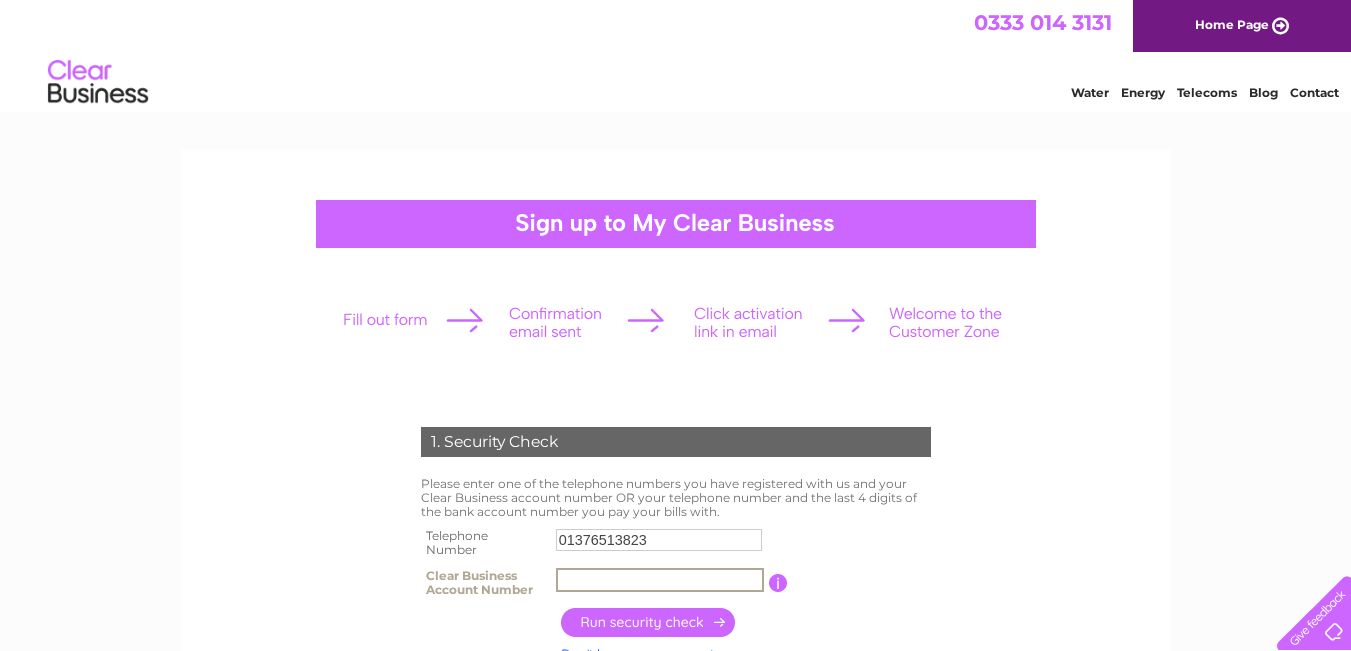 type on "k1093422" 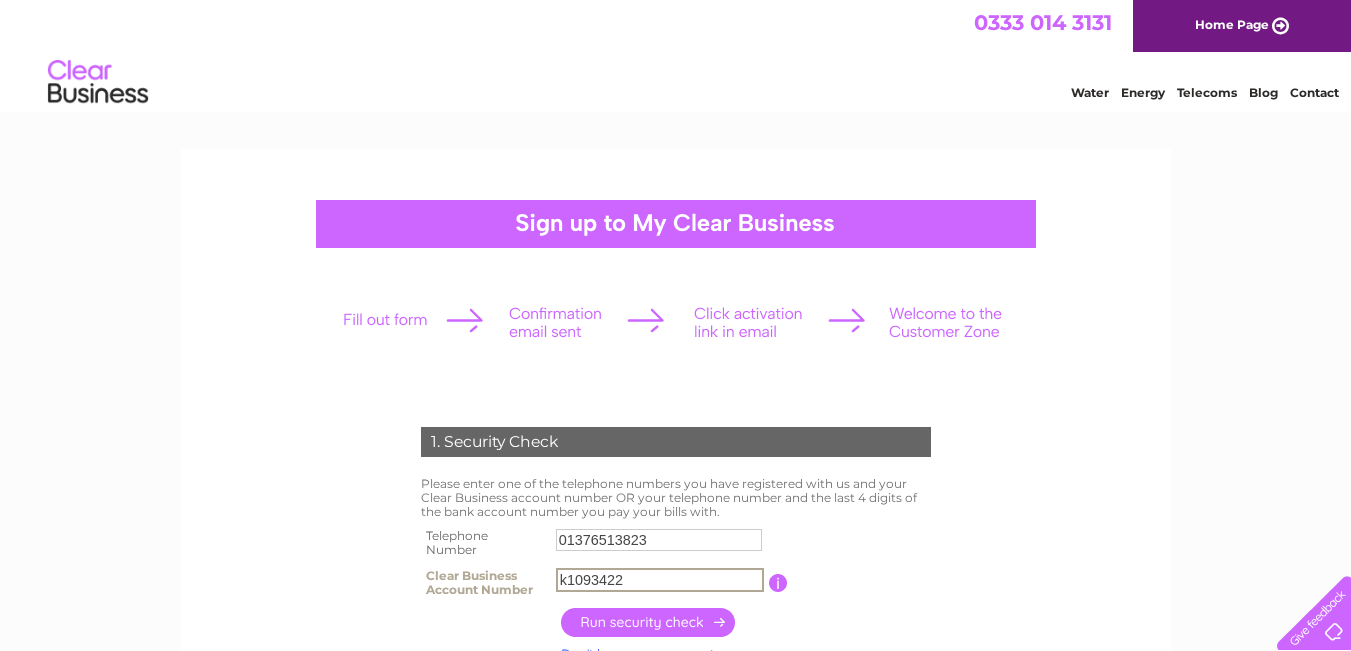click at bounding box center (649, 622) 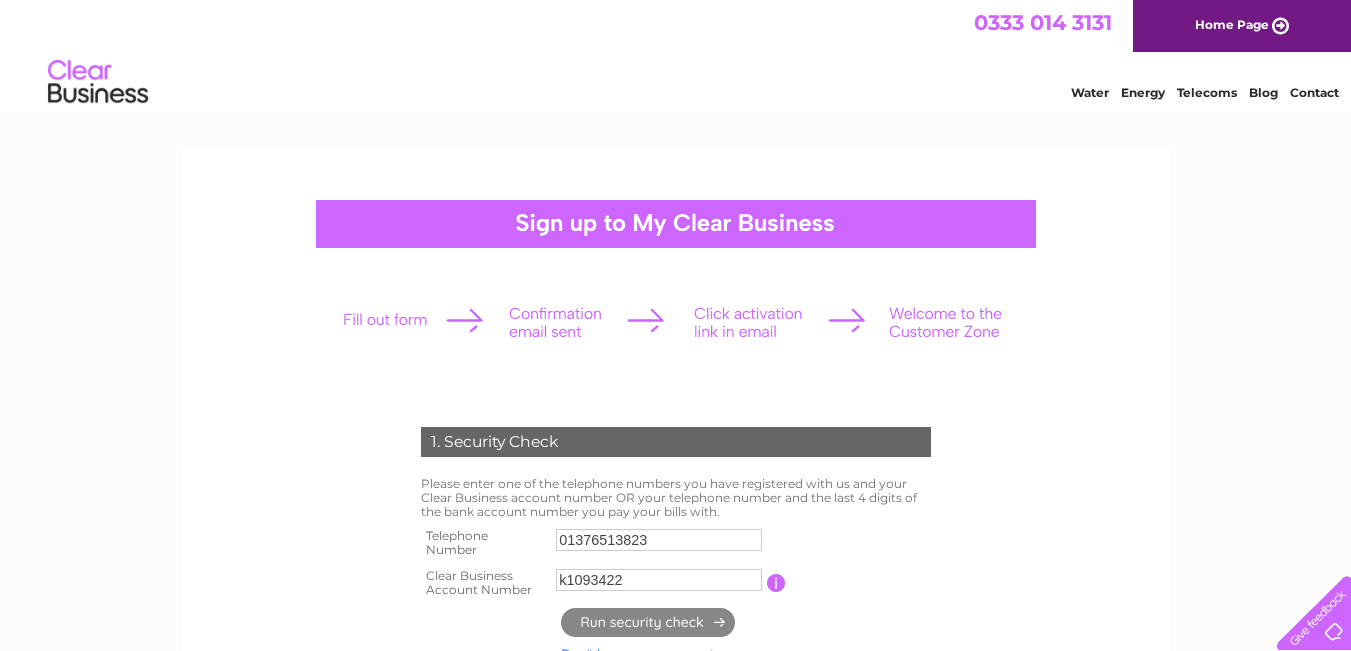 type on "**********" 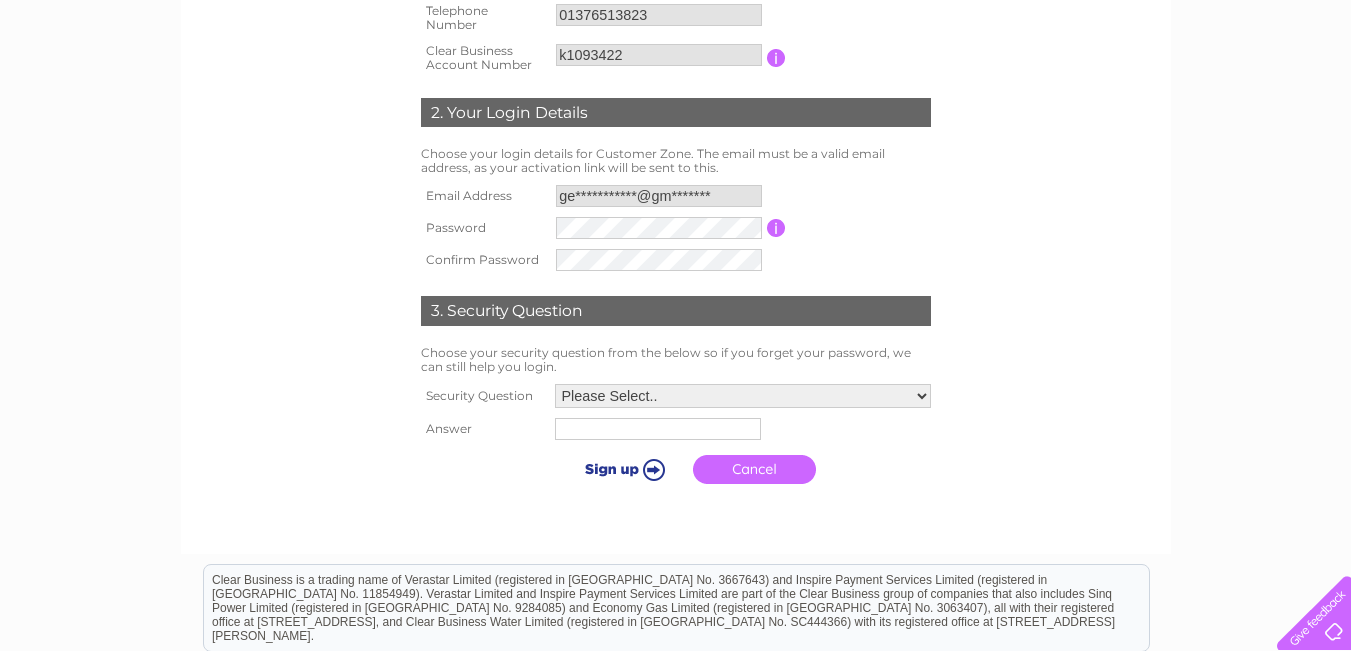 scroll, scrollTop: 530, scrollLeft: 0, axis: vertical 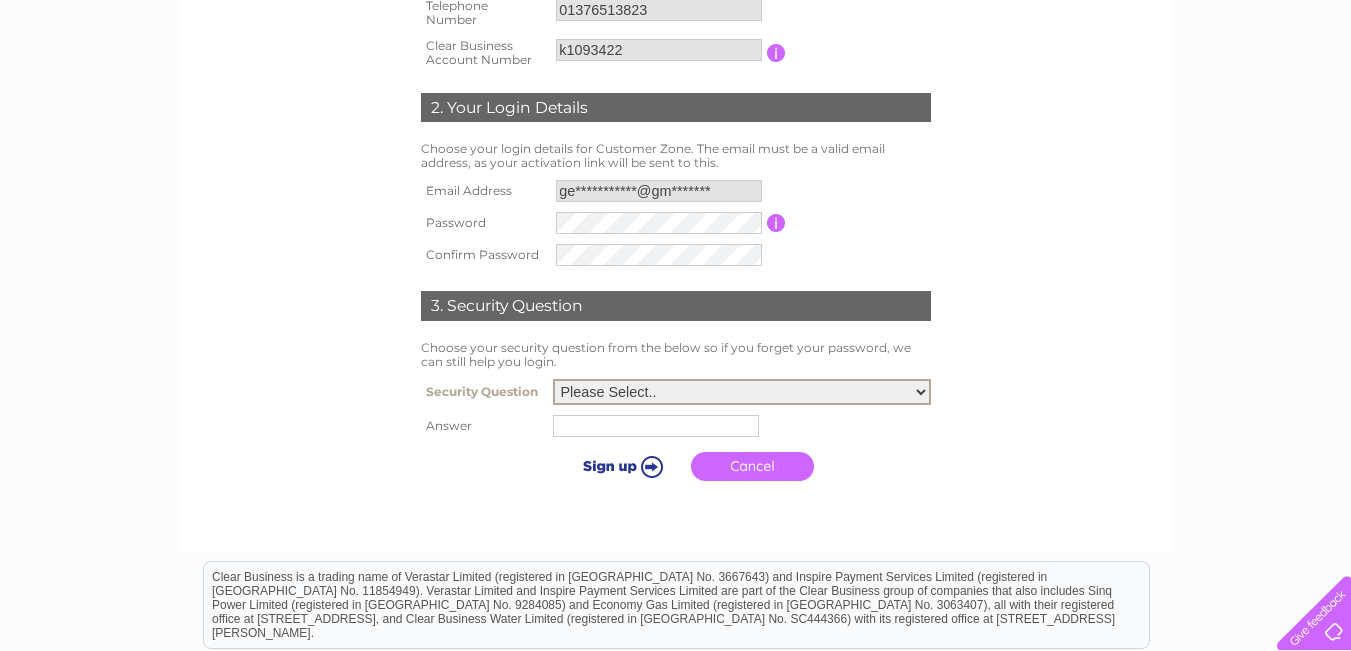 click on "Please Select..
In what town or city was your first job?
In what town or city did you meet your spouse/partner?
In what town or city did your mother and father meet?
What street did you live on as a child?
What was the name of your first pet?
Who was your childhood hero?" at bounding box center [742, 392] 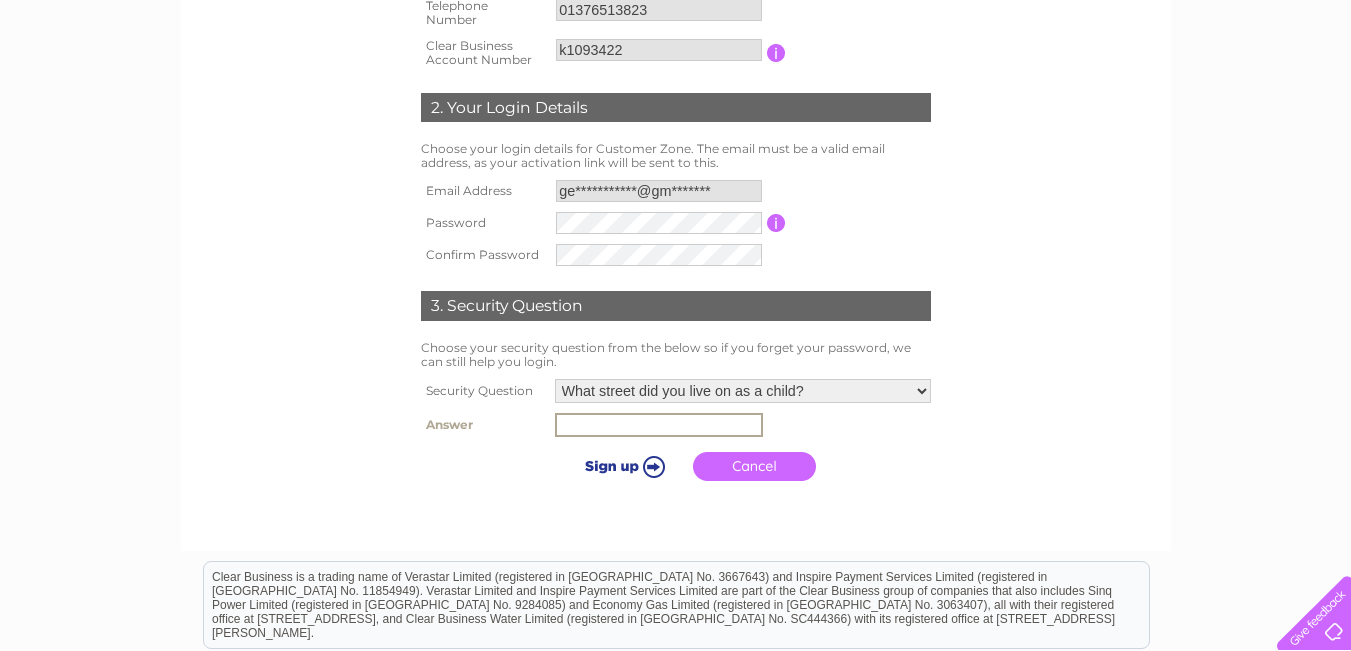 click at bounding box center [659, 425] 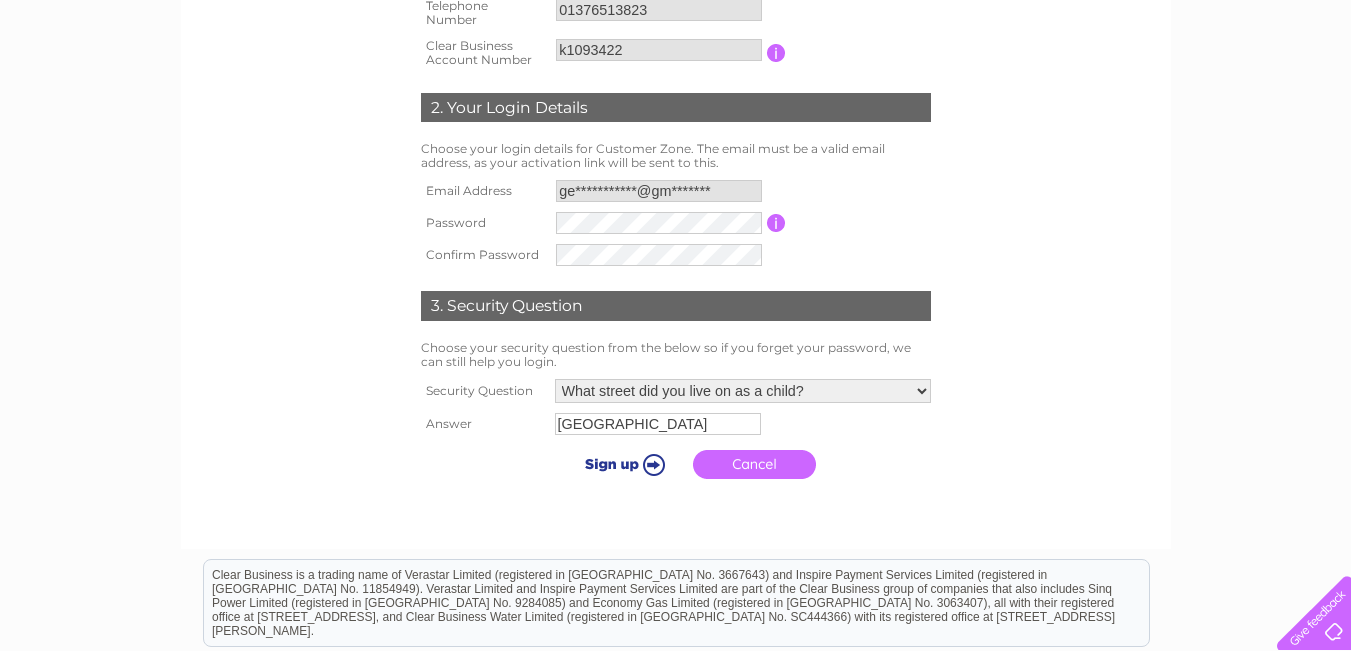 click at bounding box center (621, 464) 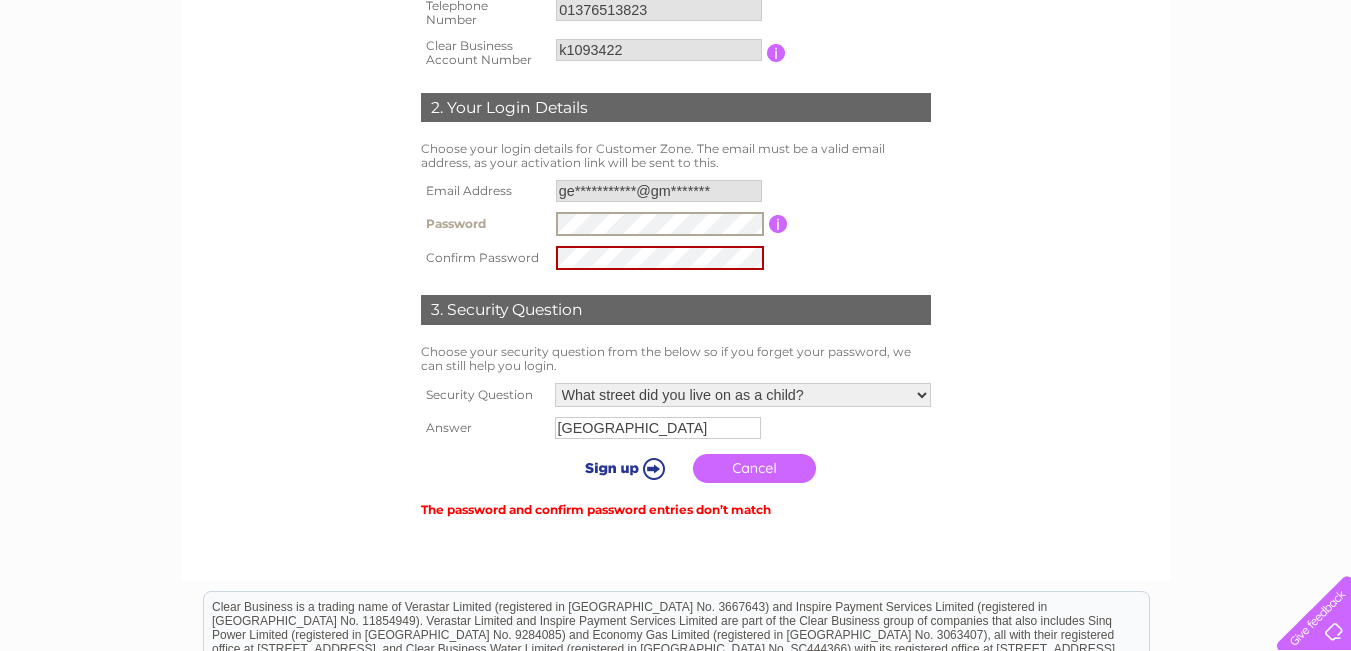 click on "Password
Password must be at least 6 characters long" at bounding box center (676, 224) 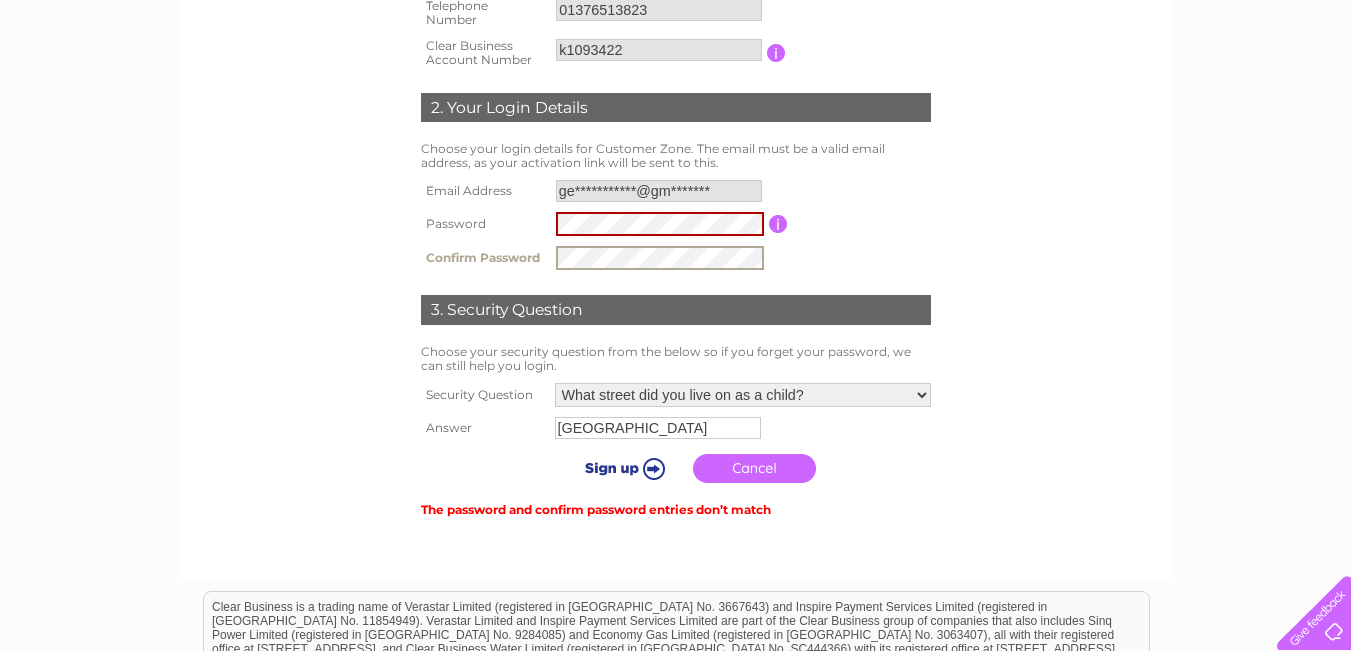 click on "Confirm Password" at bounding box center (676, 258) 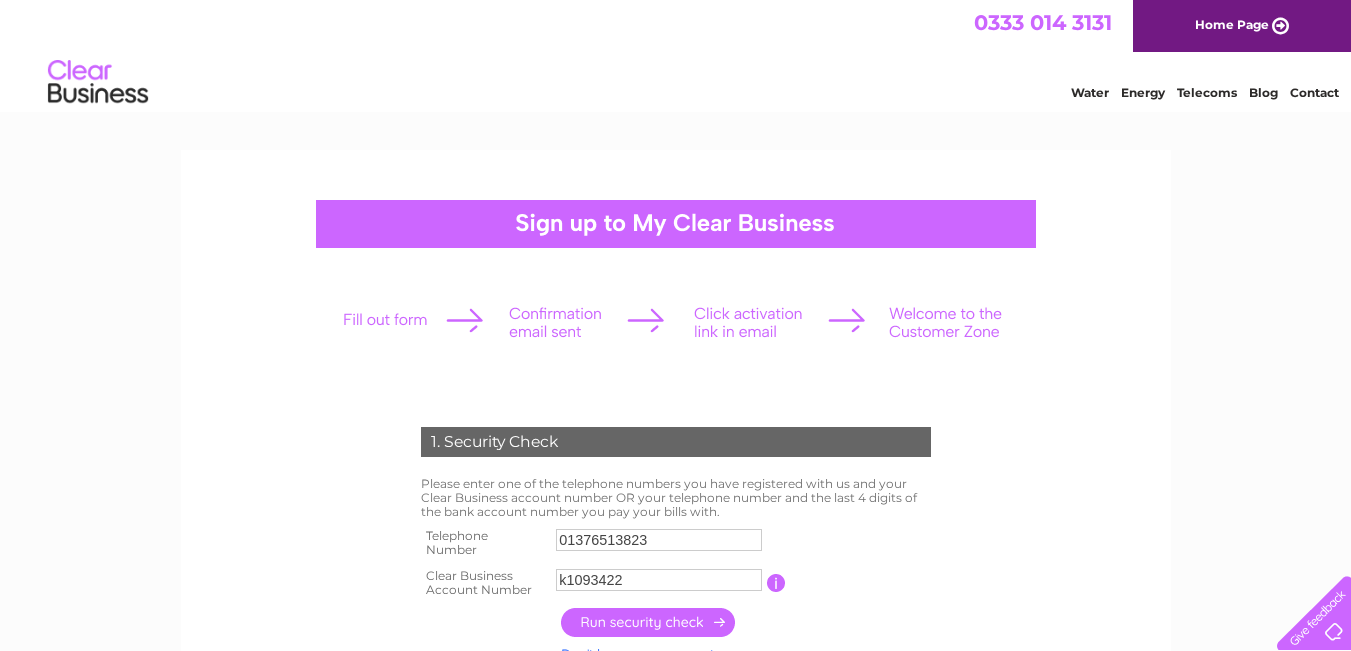 scroll, scrollTop: 0, scrollLeft: 0, axis: both 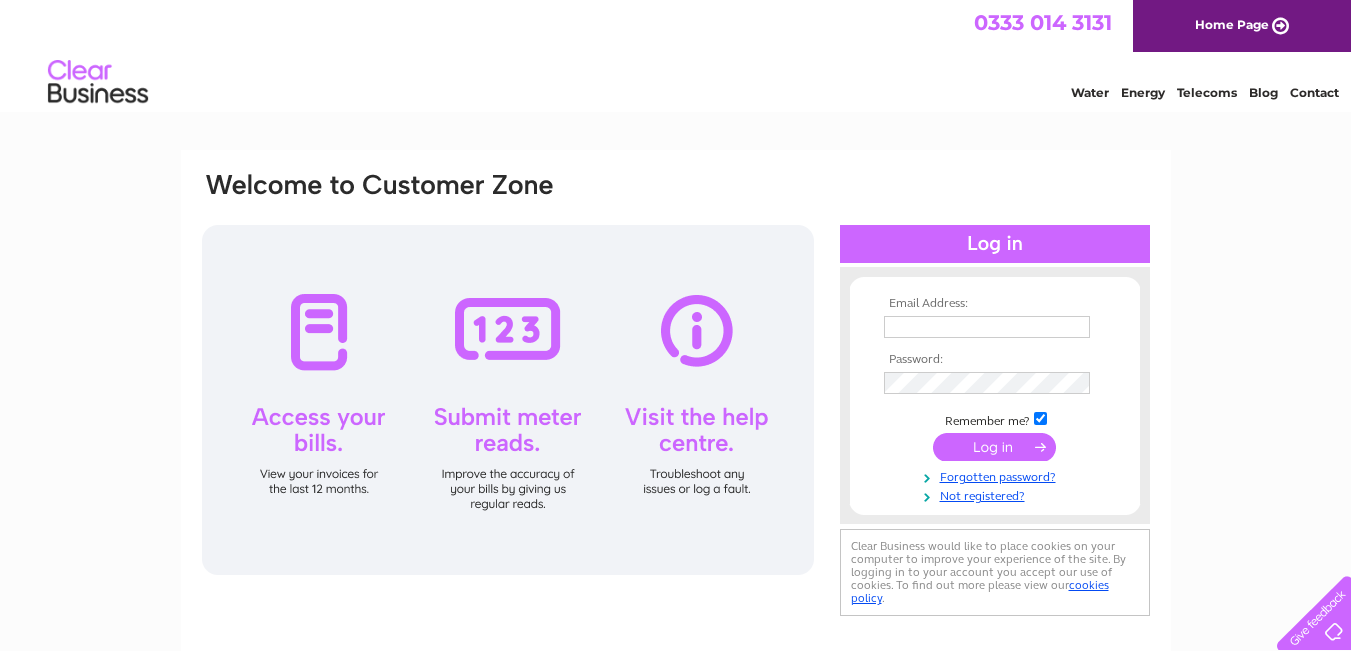 type on "[EMAIL_ADDRESS][DOMAIN_NAME]" 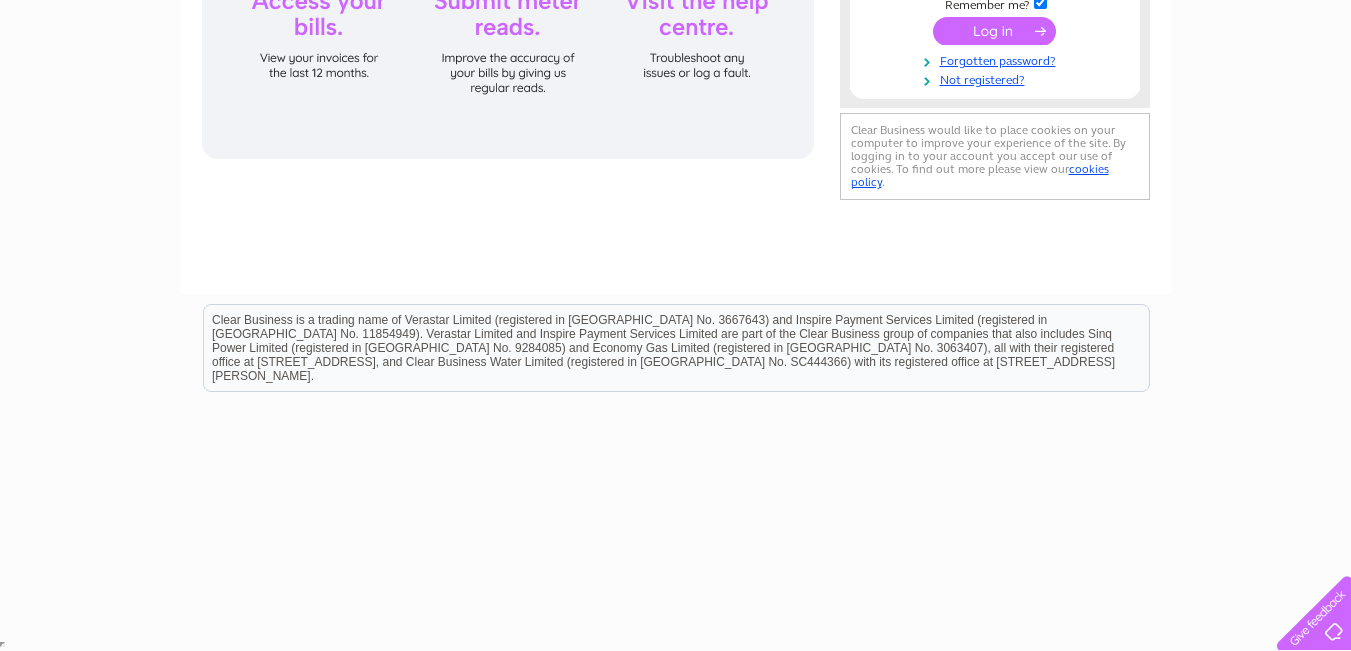 scroll, scrollTop: 0, scrollLeft: 0, axis: both 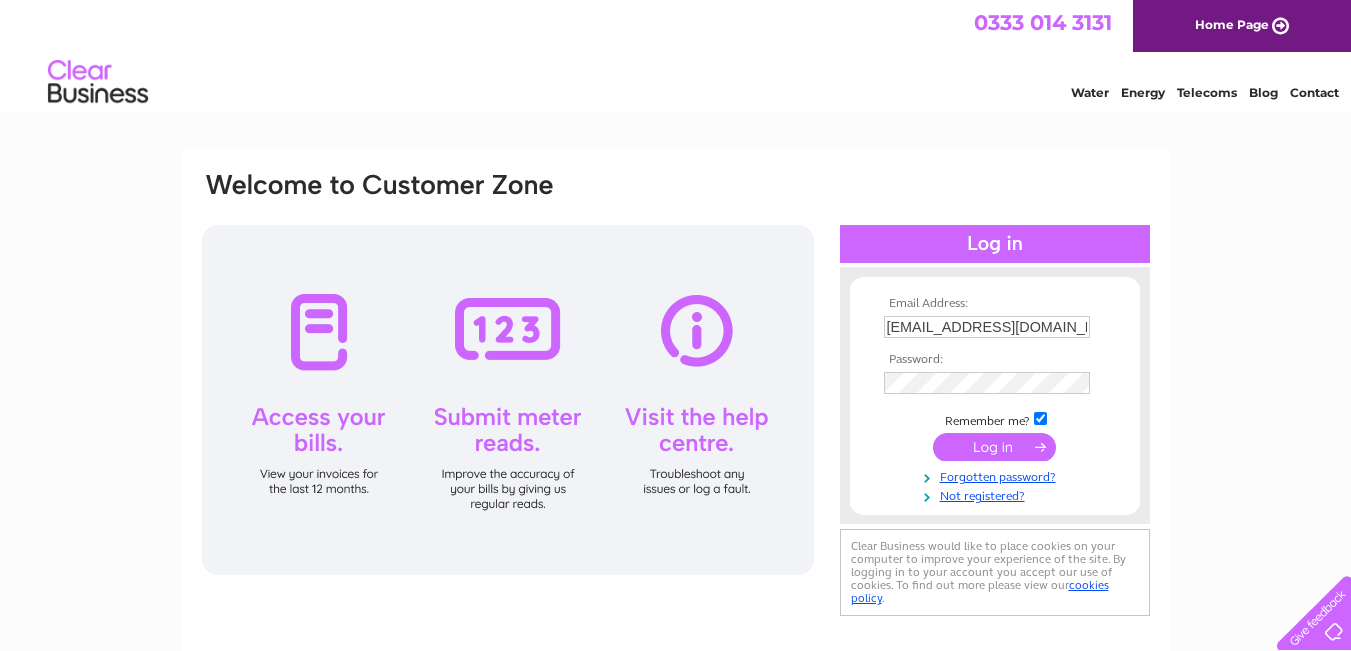 click at bounding box center [508, 400] 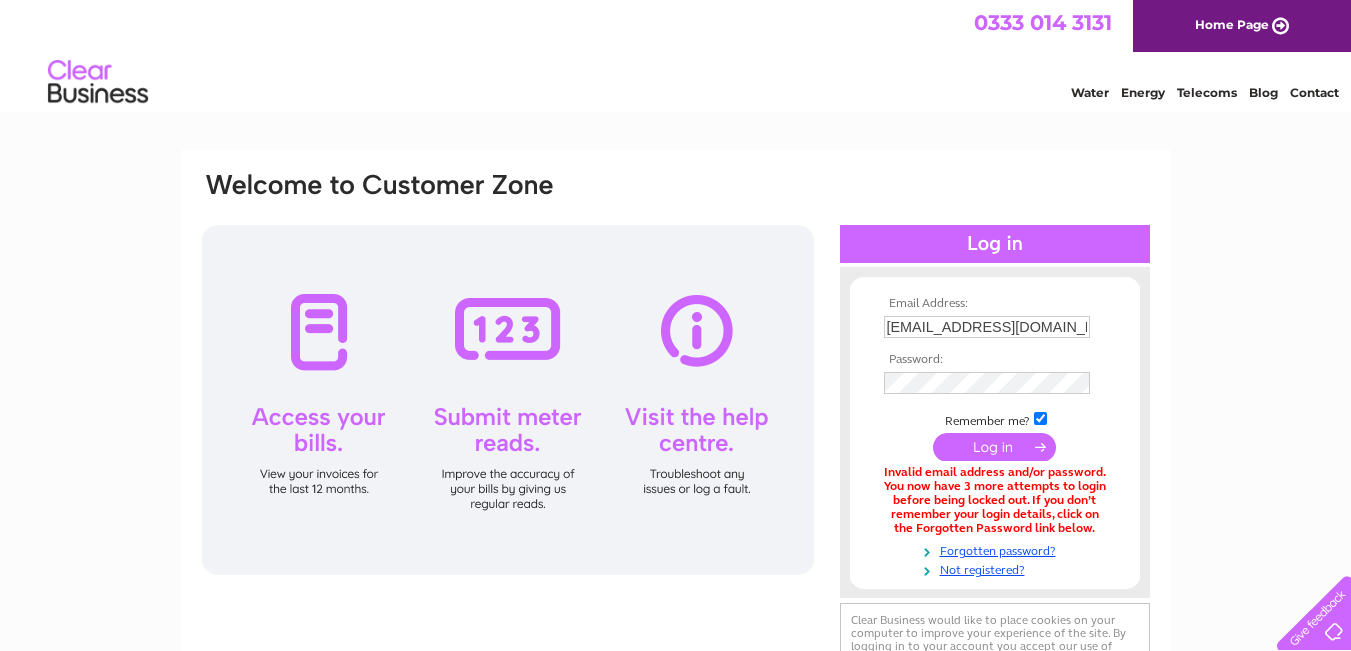 scroll, scrollTop: 0, scrollLeft: 0, axis: both 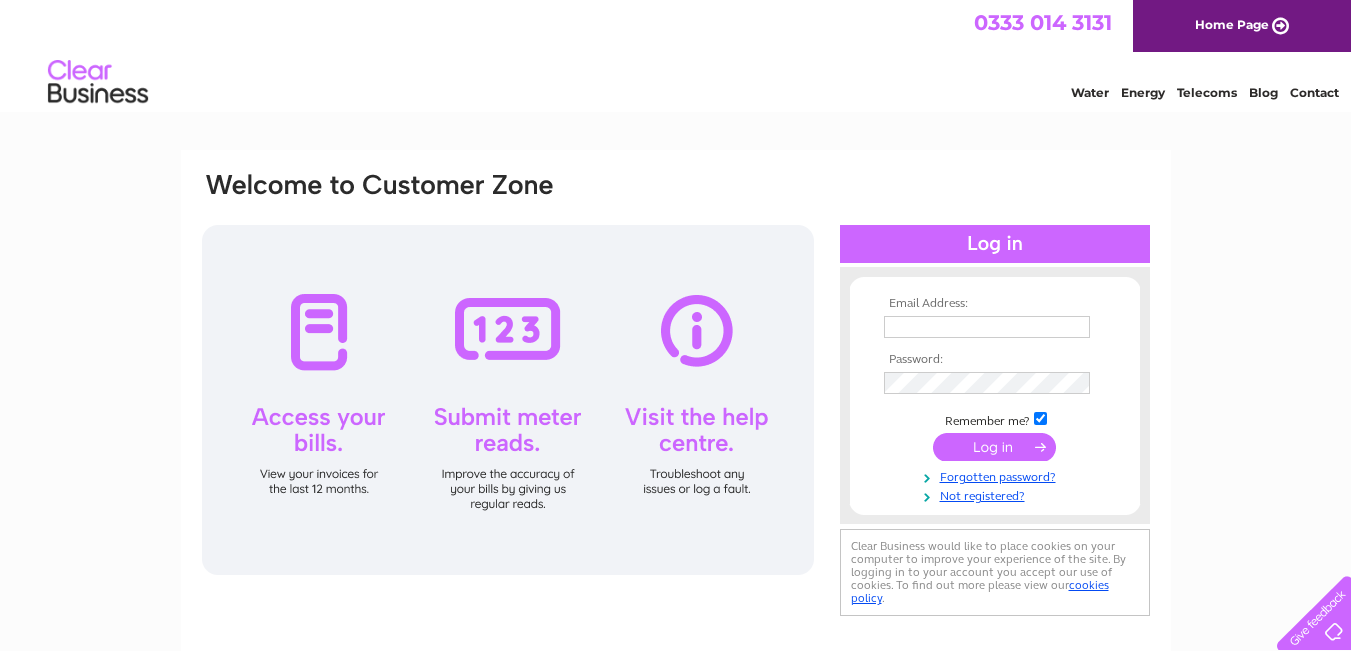 type on "[EMAIL_ADDRESS][DOMAIN_NAME]" 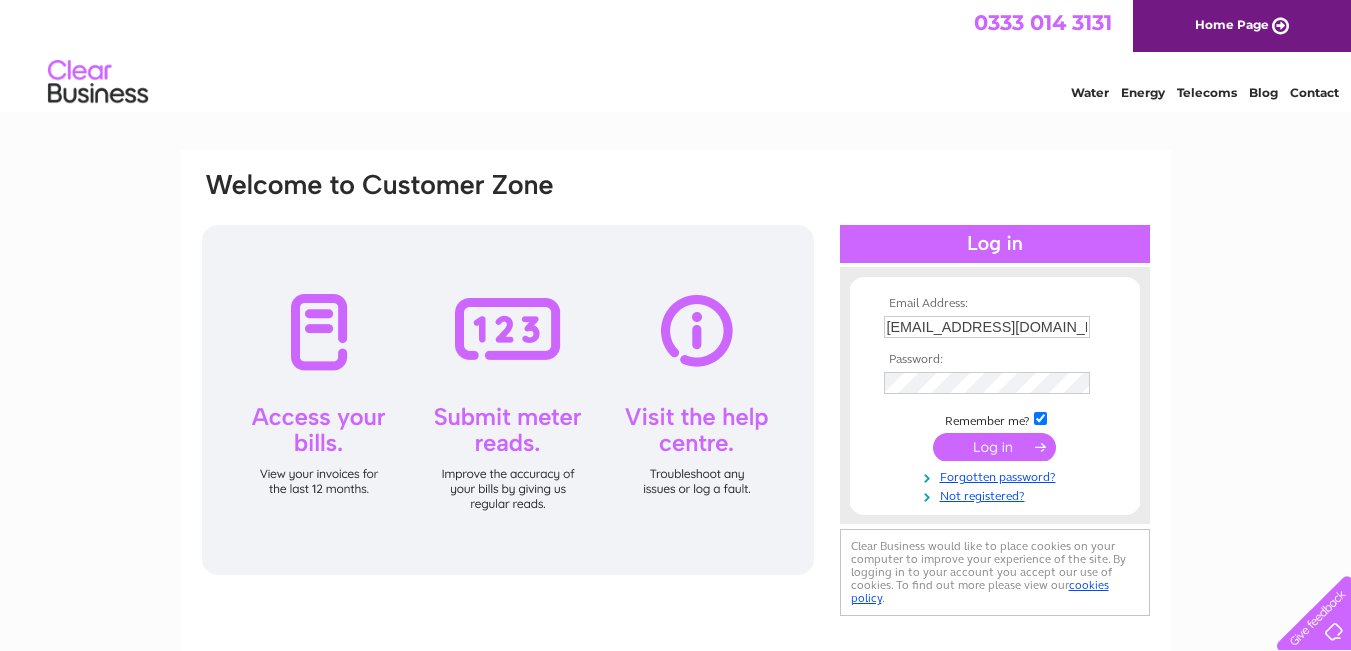 click at bounding box center (508, 400) 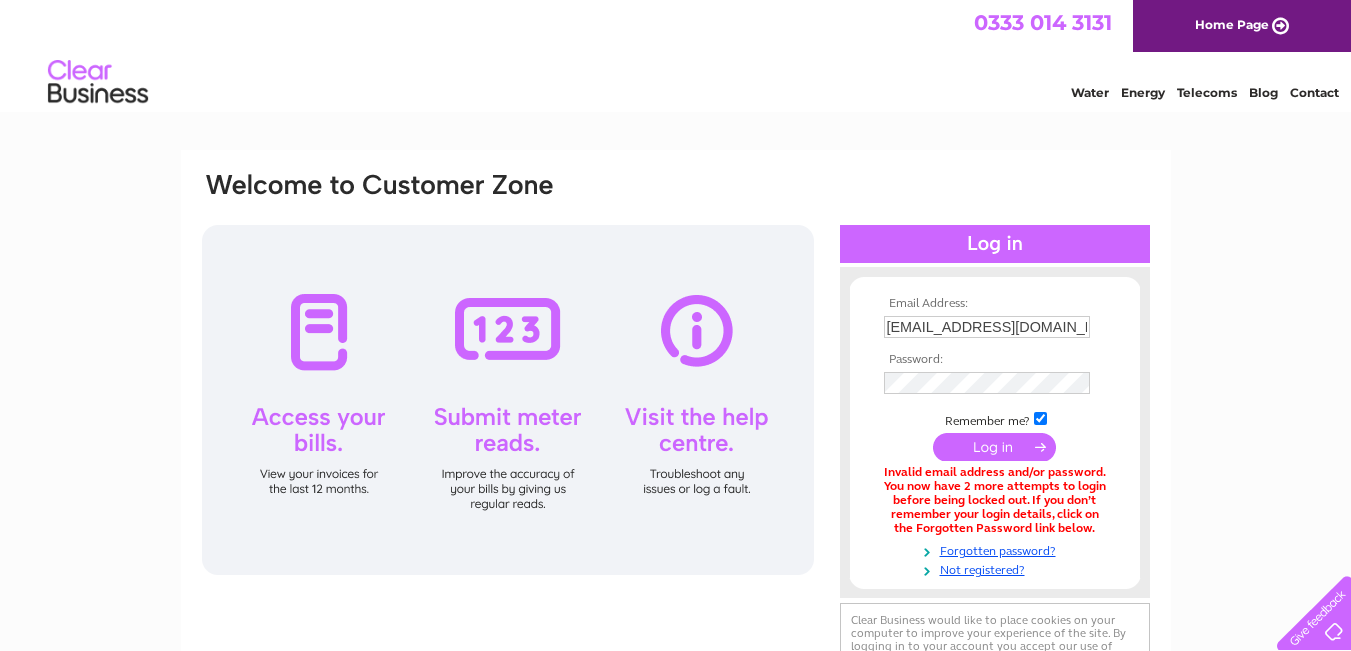 scroll, scrollTop: 0, scrollLeft: 0, axis: both 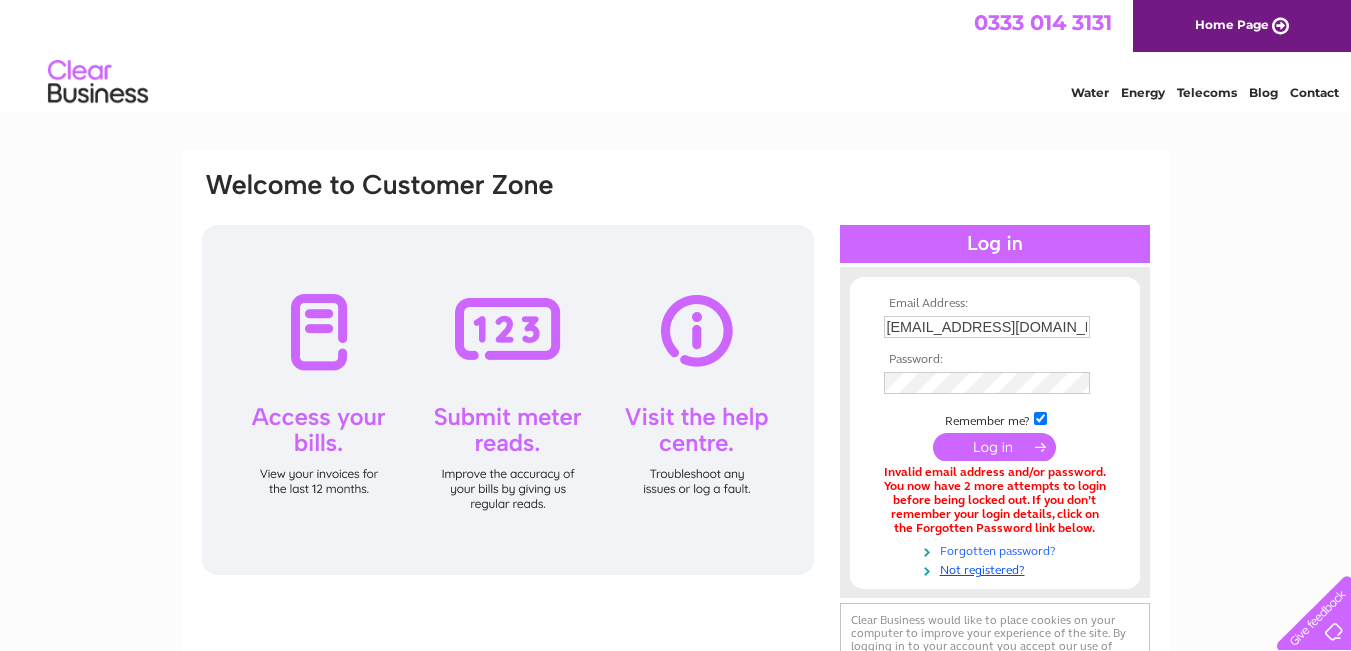 click on "Forgotten password?" at bounding box center (997, 549) 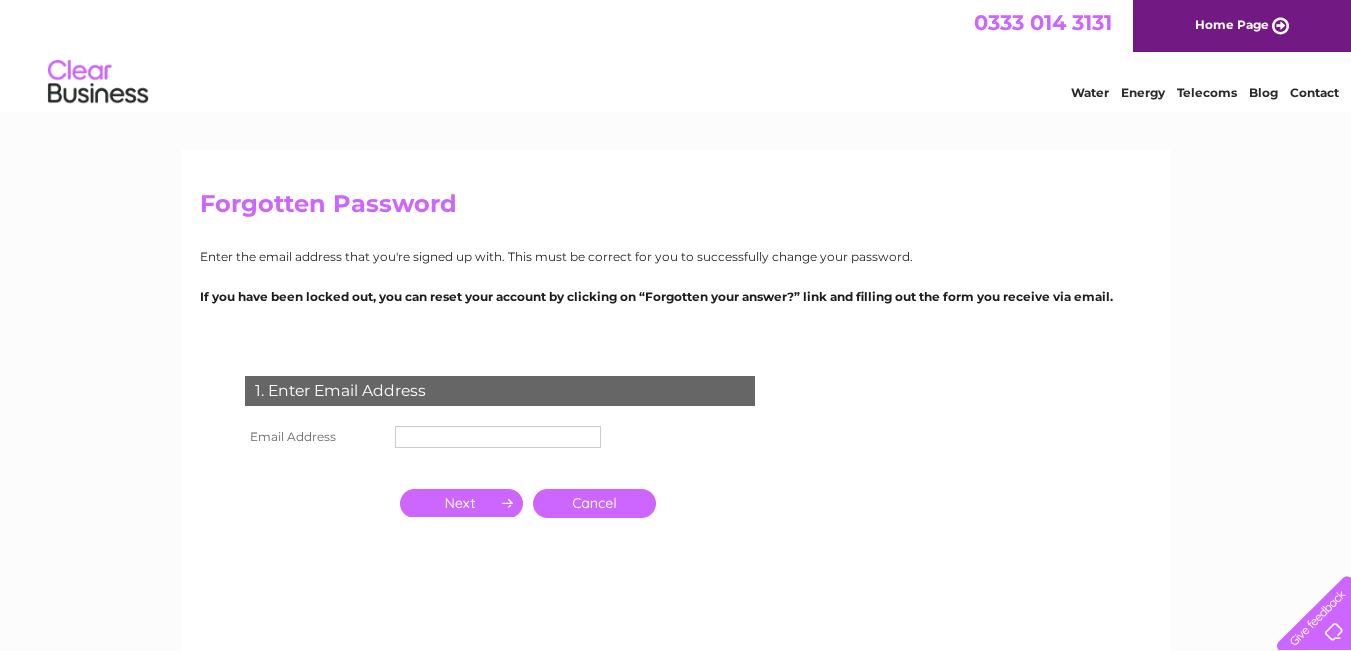 scroll, scrollTop: 0, scrollLeft: 0, axis: both 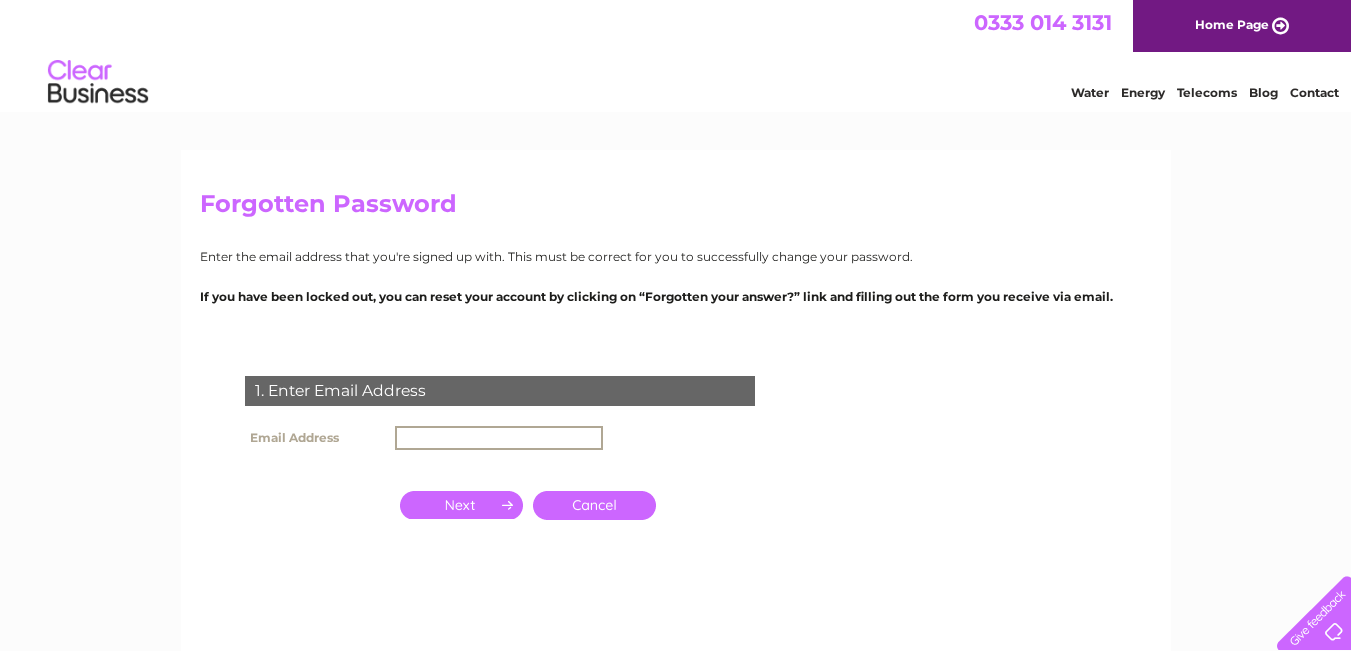 click at bounding box center [499, 438] 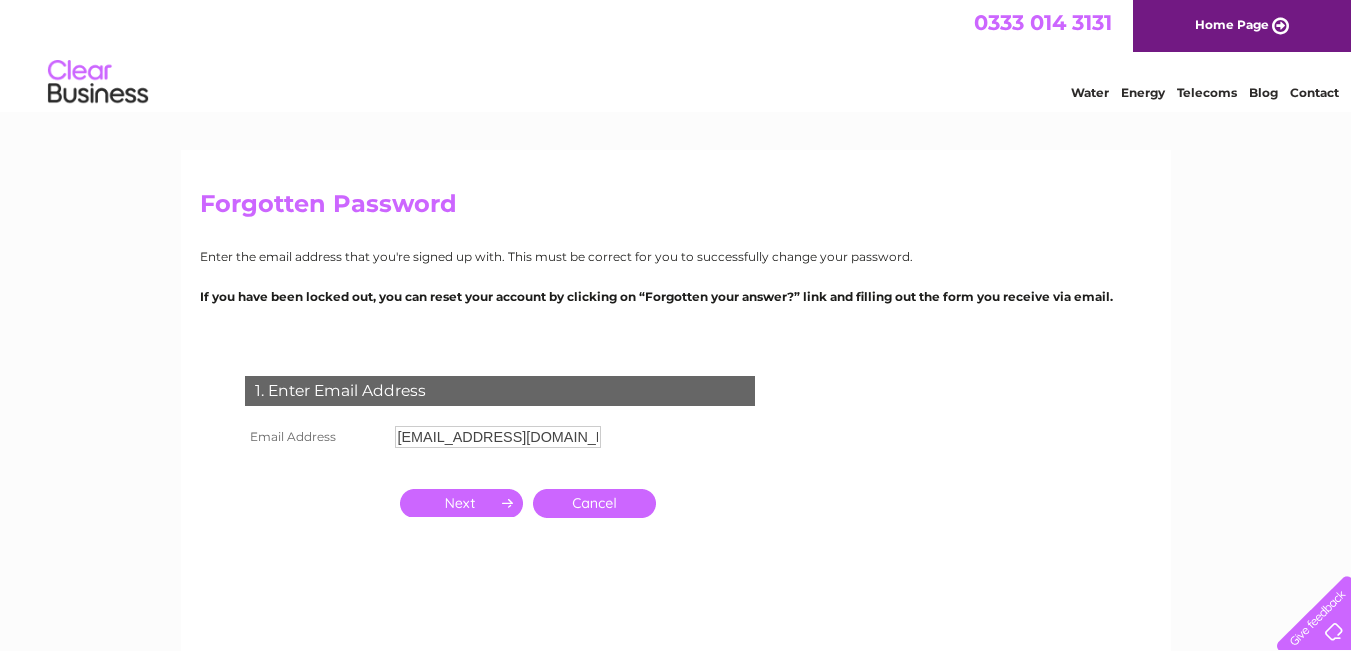 click at bounding box center (461, 503) 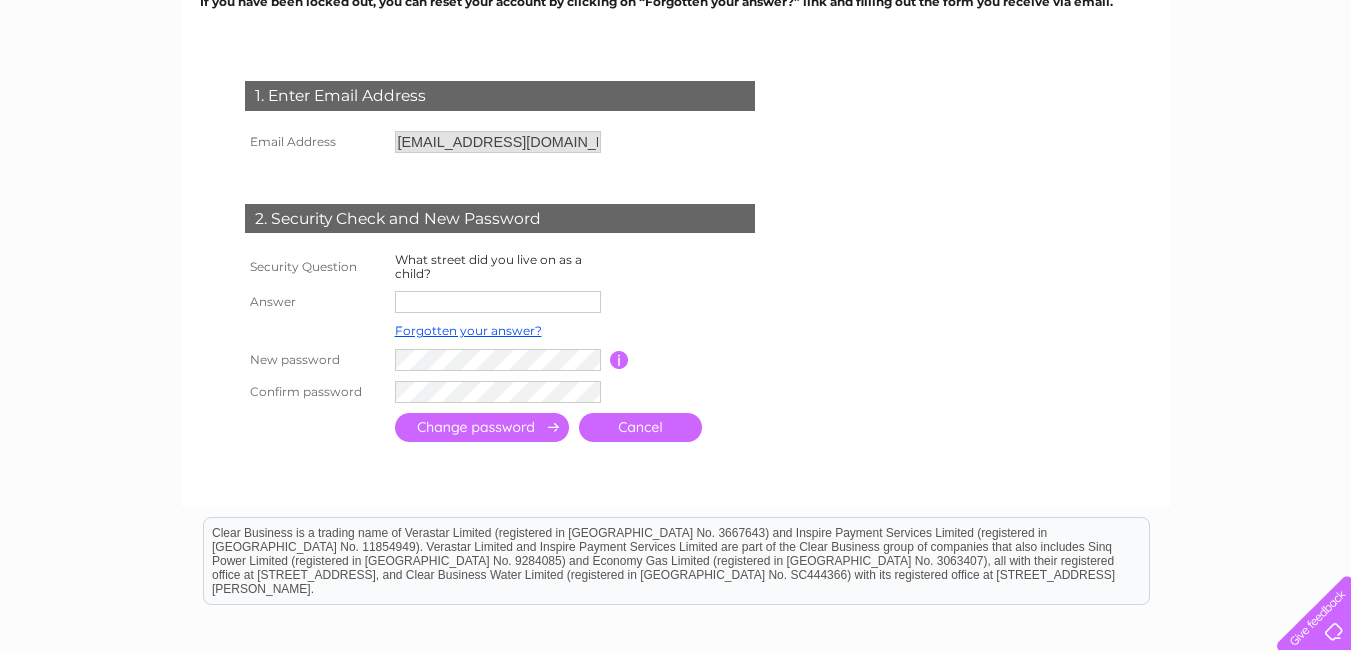 scroll, scrollTop: 312, scrollLeft: 0, axis: vertical 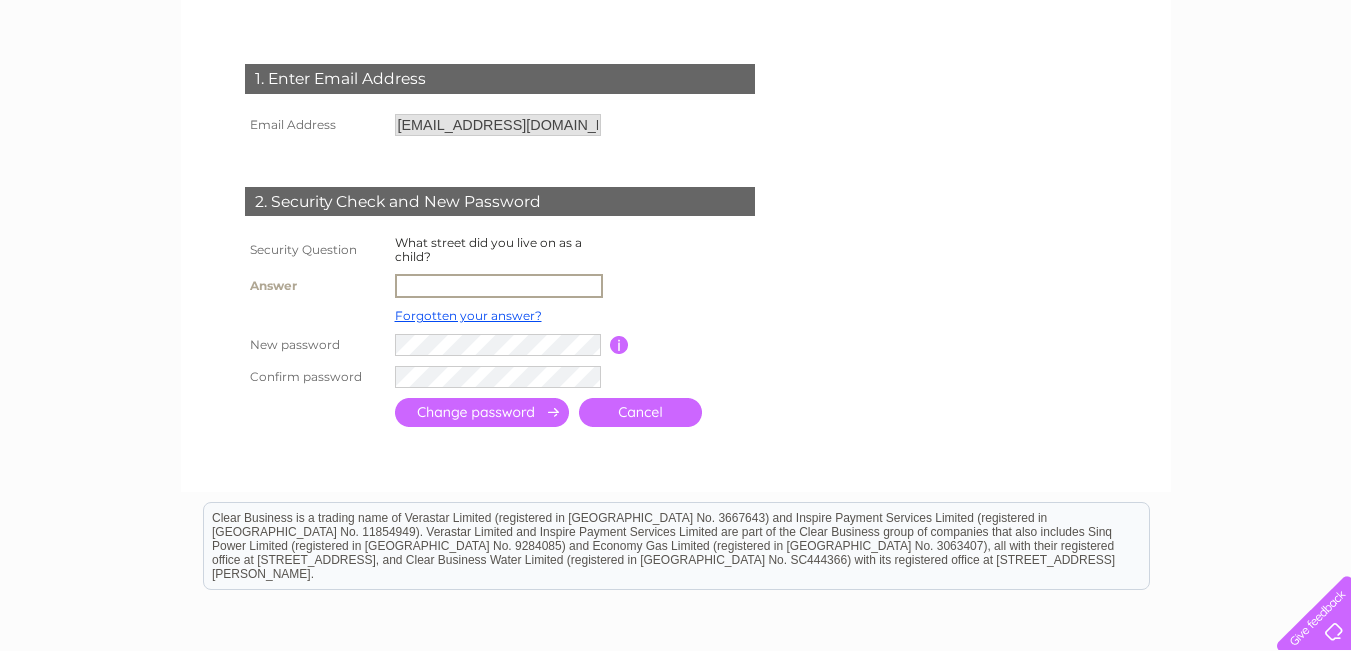 click at bounding box center [499, 286] 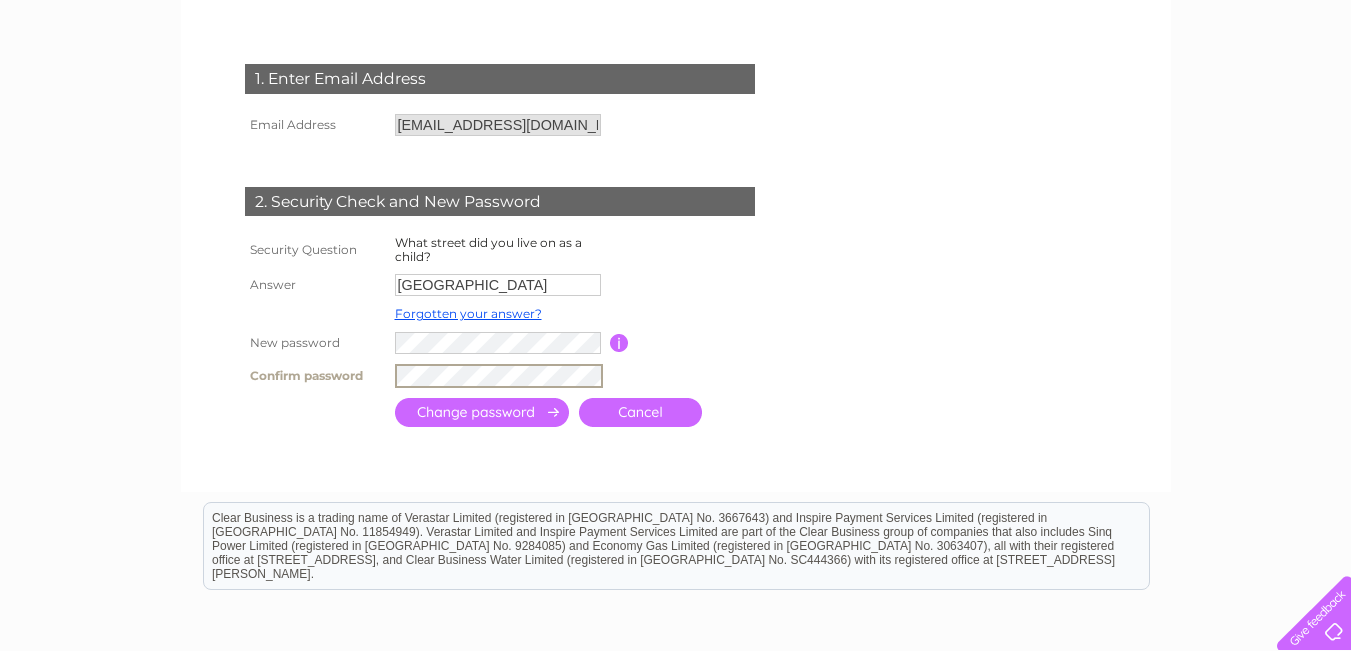 click at bounding box center (482, 412) 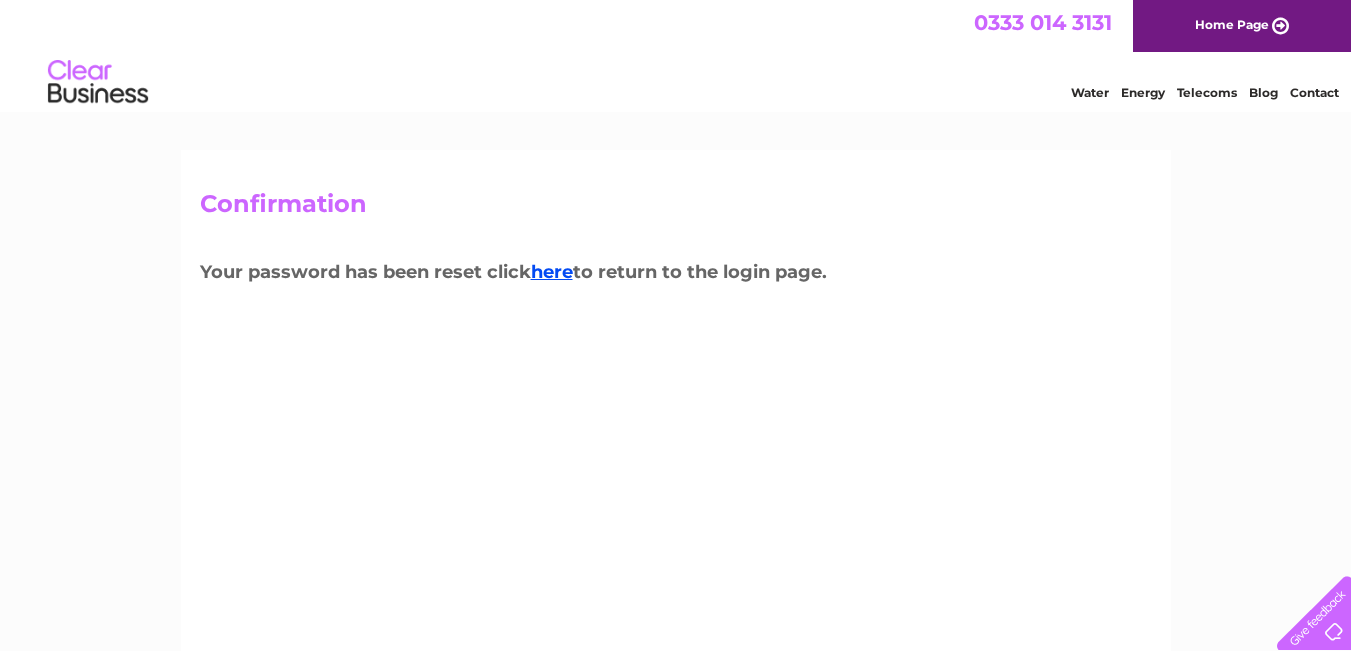 scroll, scrollTop: 0, scrollLeft: 0, axis: both 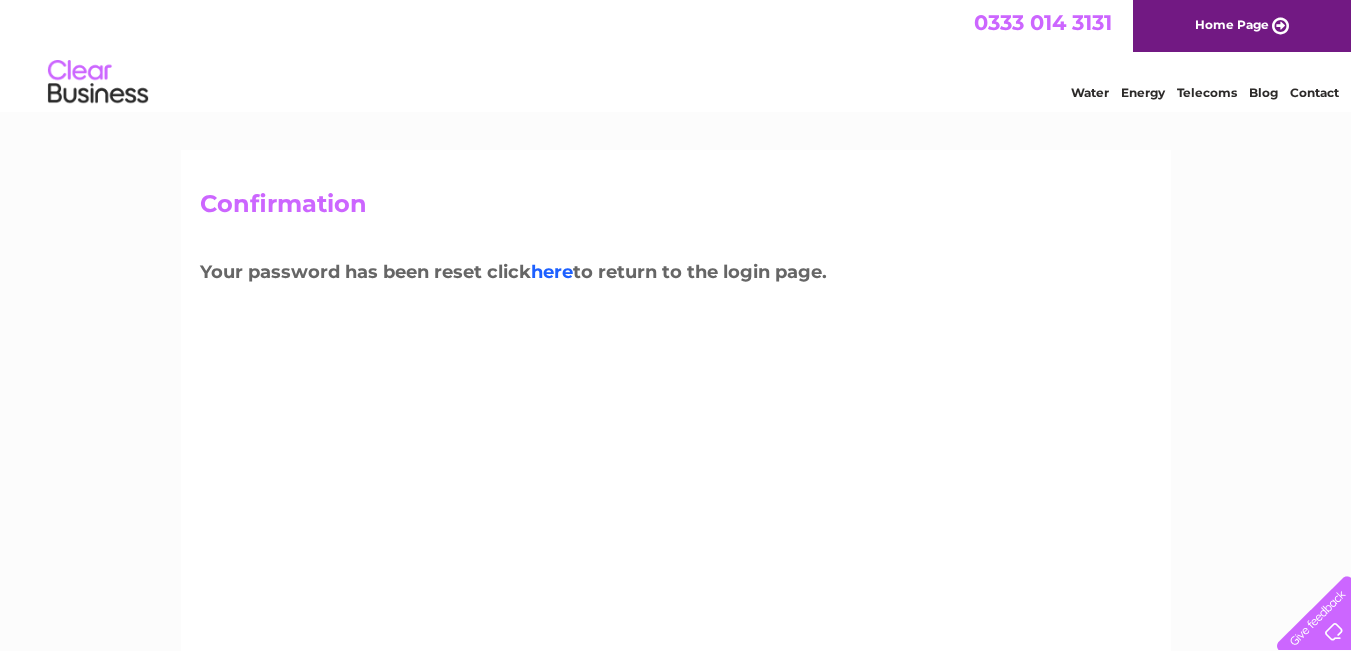 click on "here" at bounding box center [552, 272] 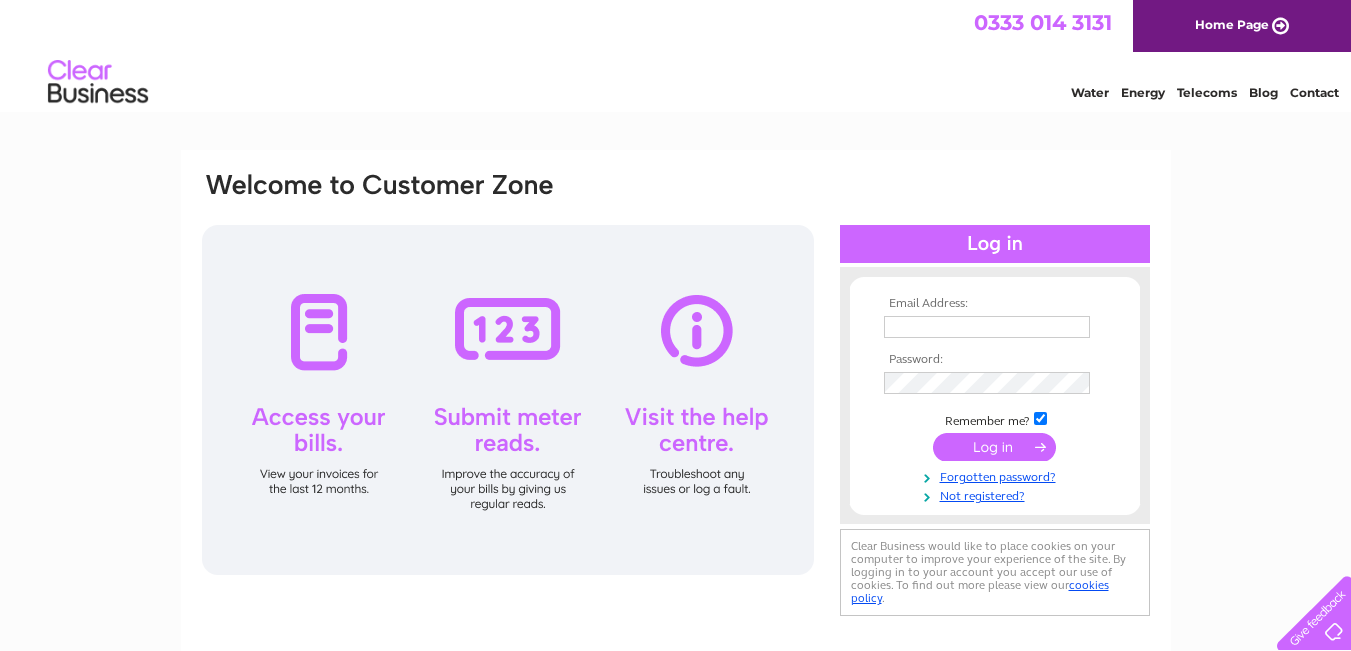 scroll, scrollTop: 0, scrollLeft: 0, axis: both 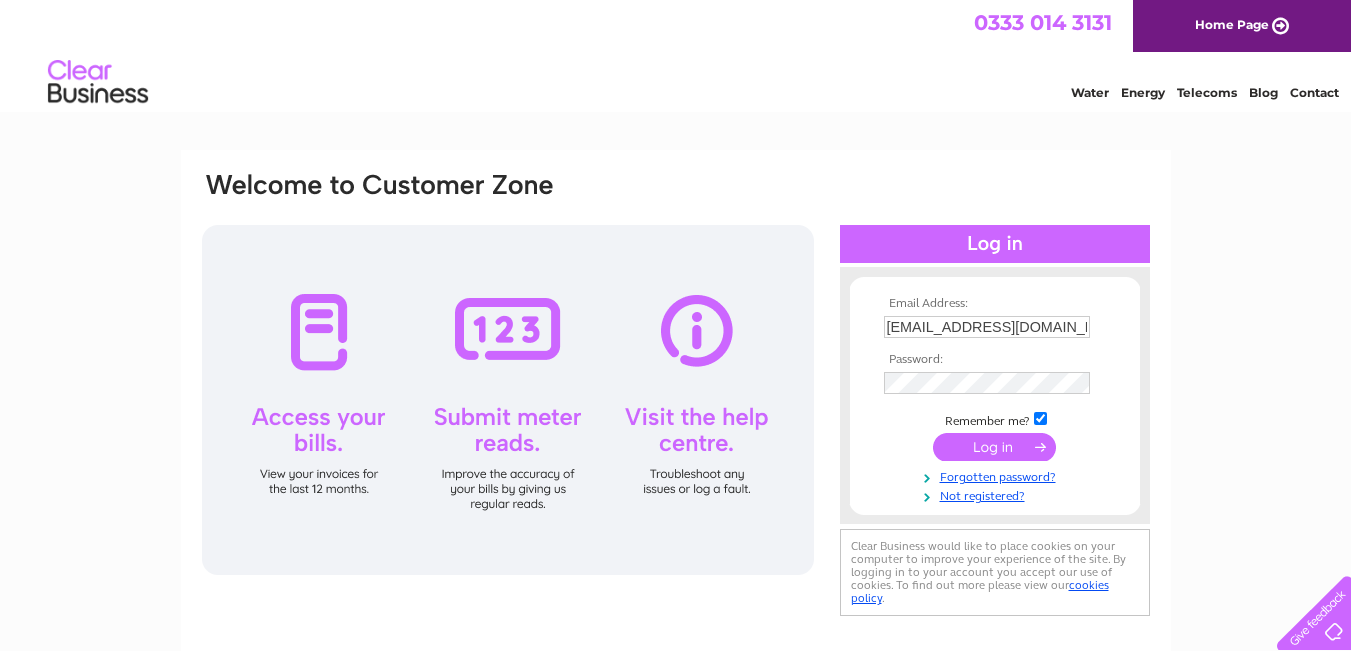 drag, startPoint x: 689, startPoint y: 413, endPoint x: 703, endPoint y: 418, distance: 14.866069 